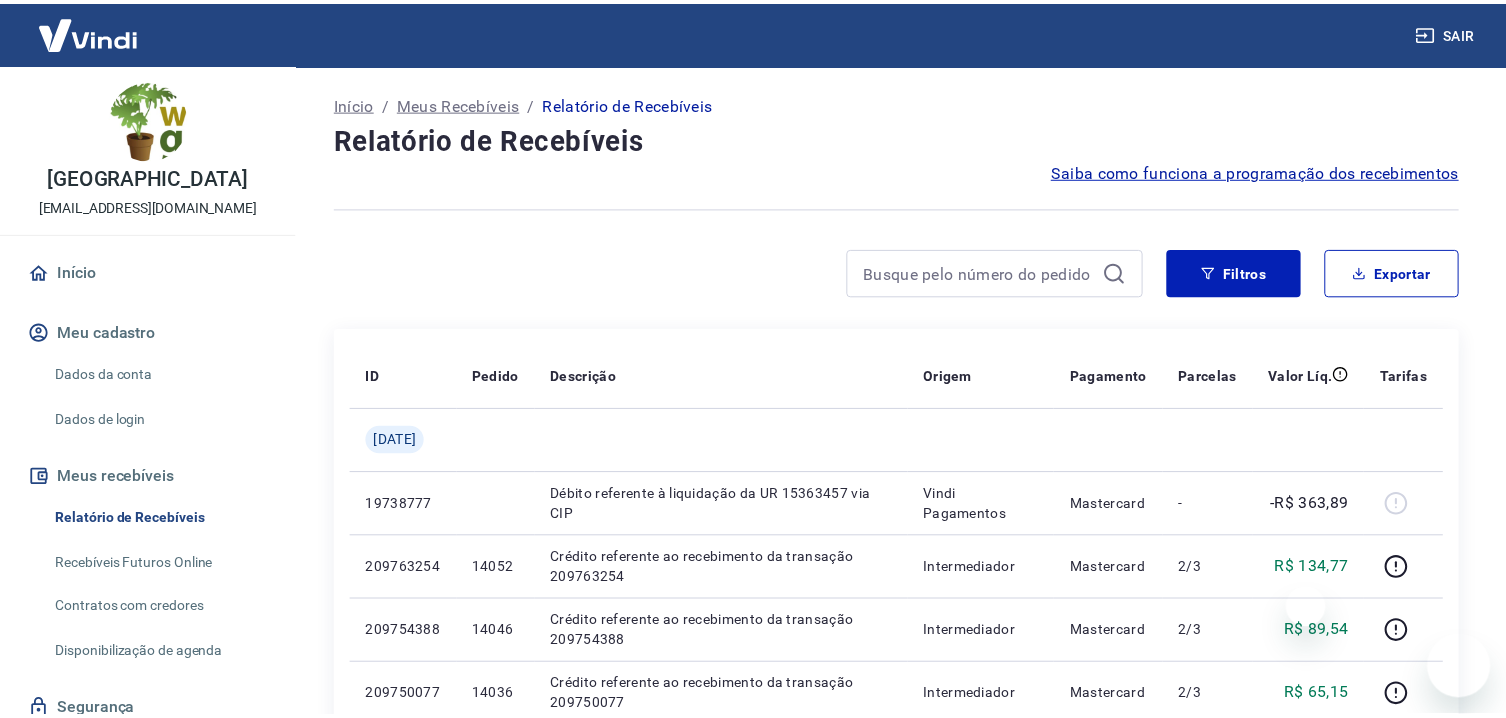 scroll, scrollTop: 0, scrollLeft: 0, axis: both 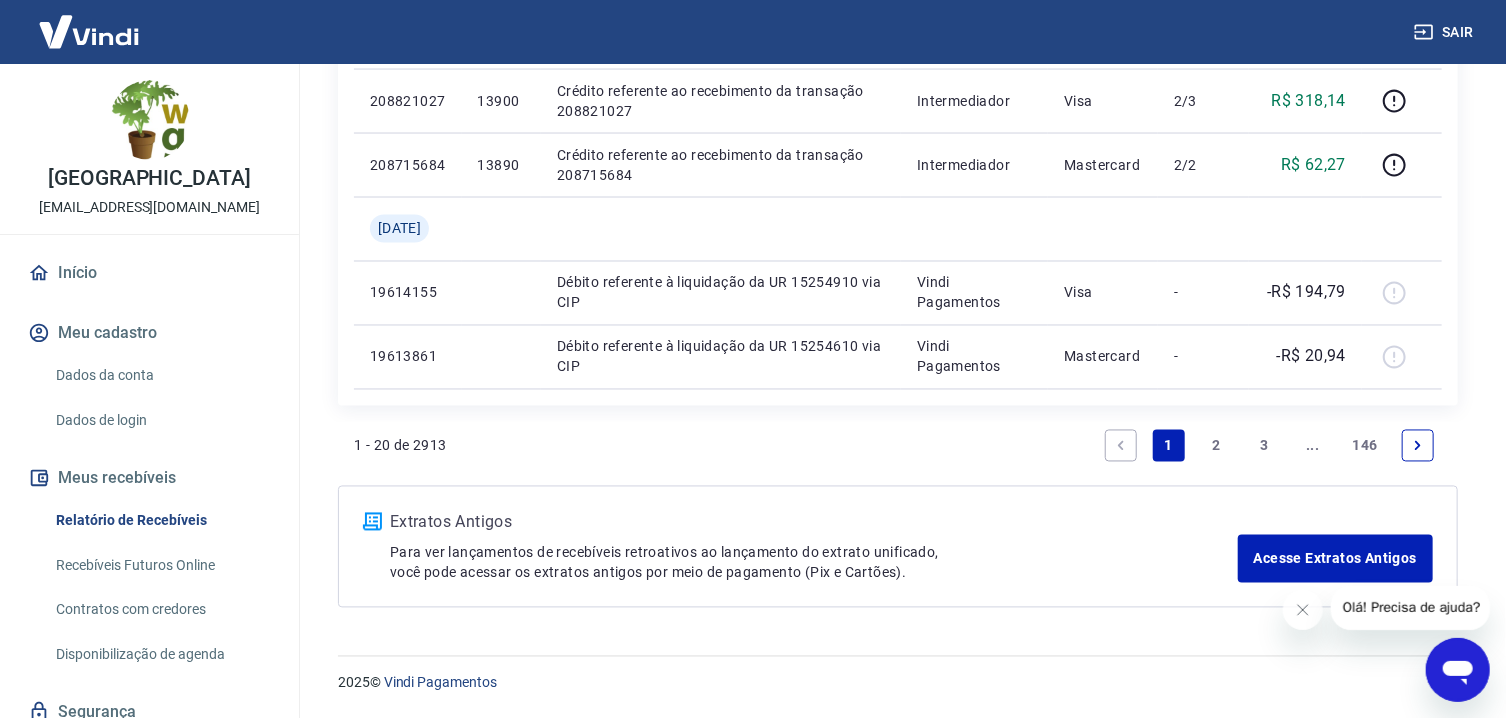 click on "2" at bounding box center [1217, 446] 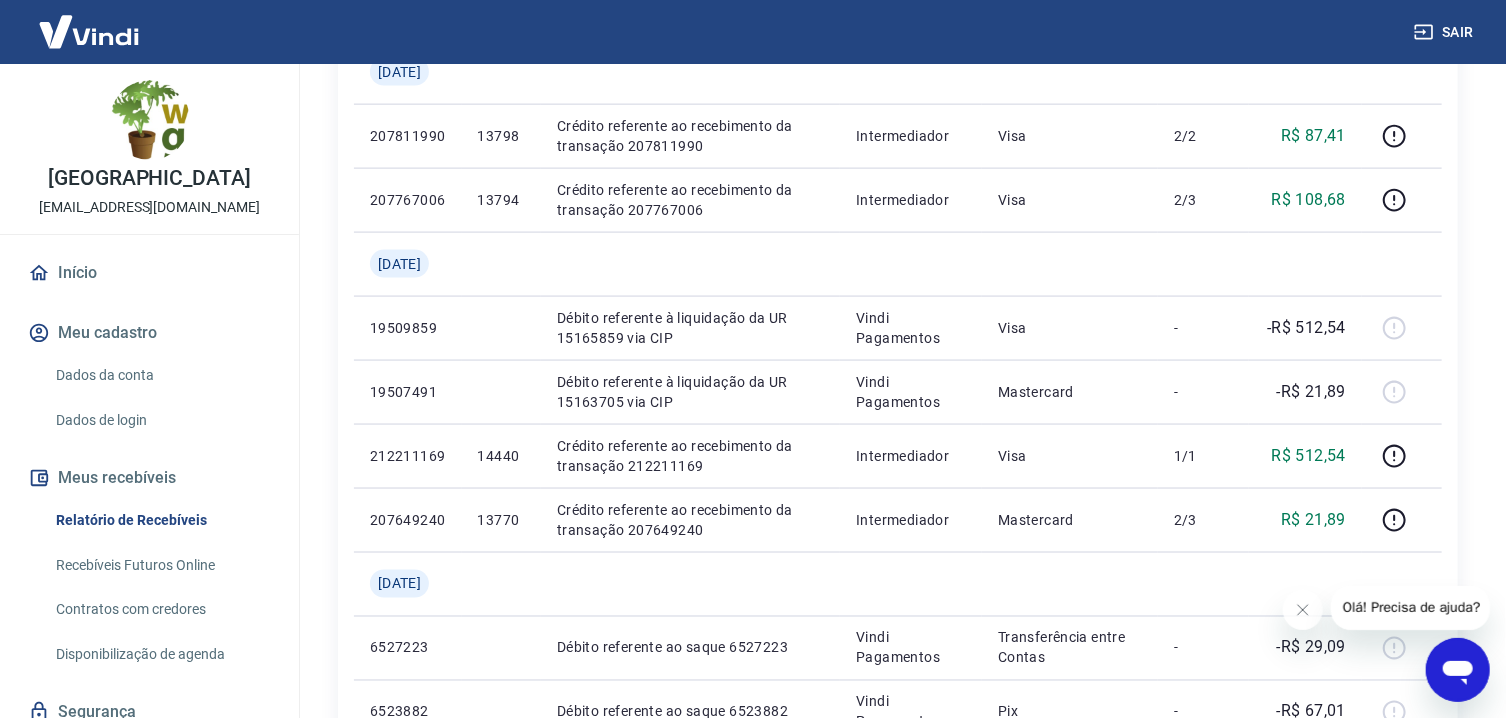 scroll, scrollTop: 1500, scrollLeft: 0, axis: vertical 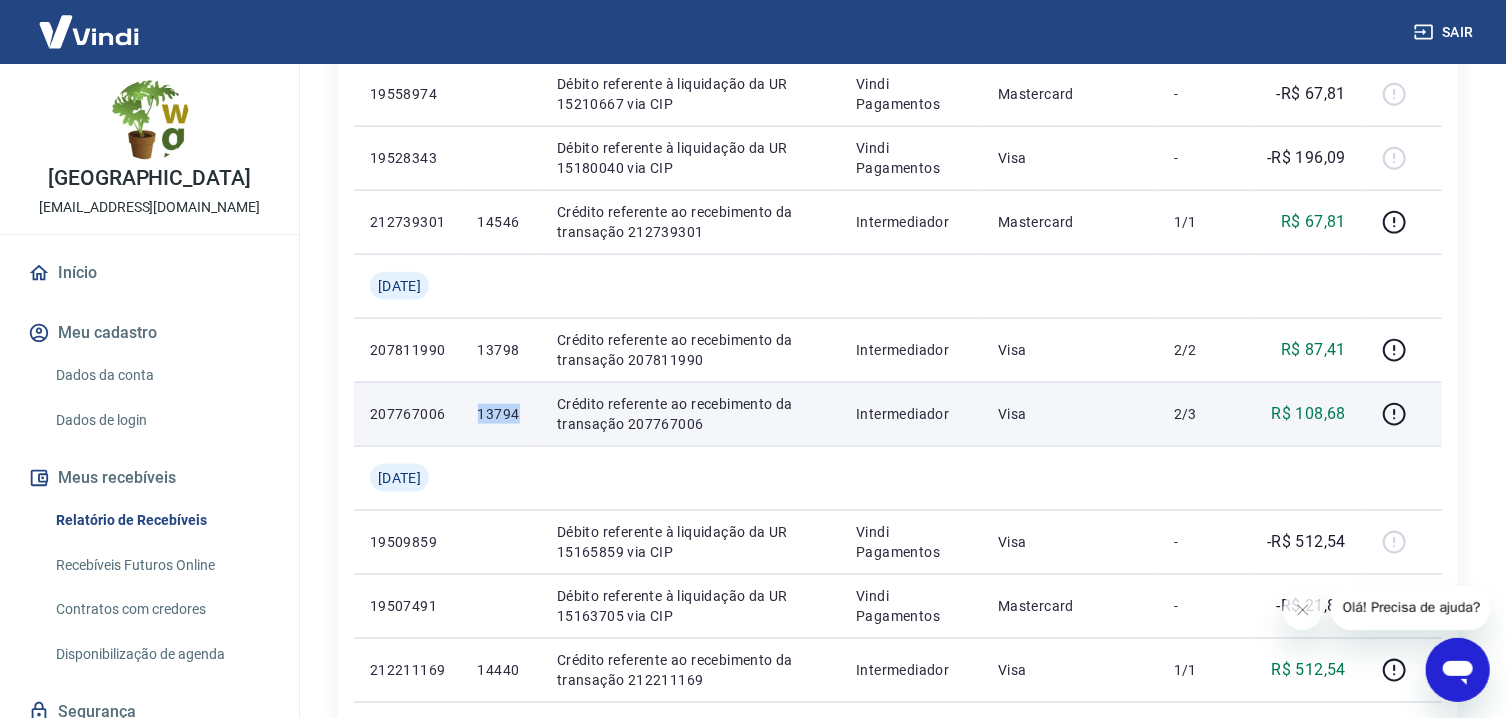 drag, startPoint x: 682, startPoint y: 339, endPoint x: 683, endPoint y: 396, distance: 57.00877 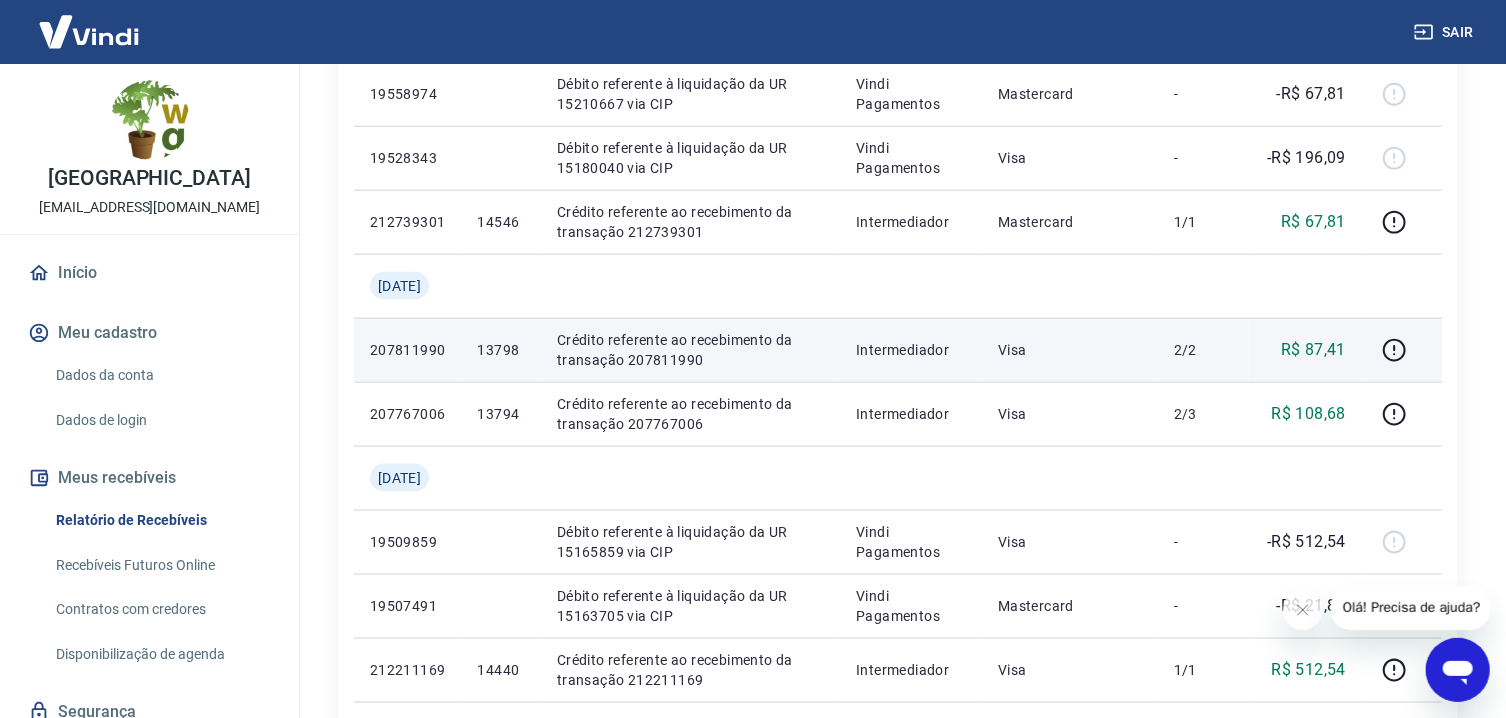 click on "13798" at bounding box center [501, 350] 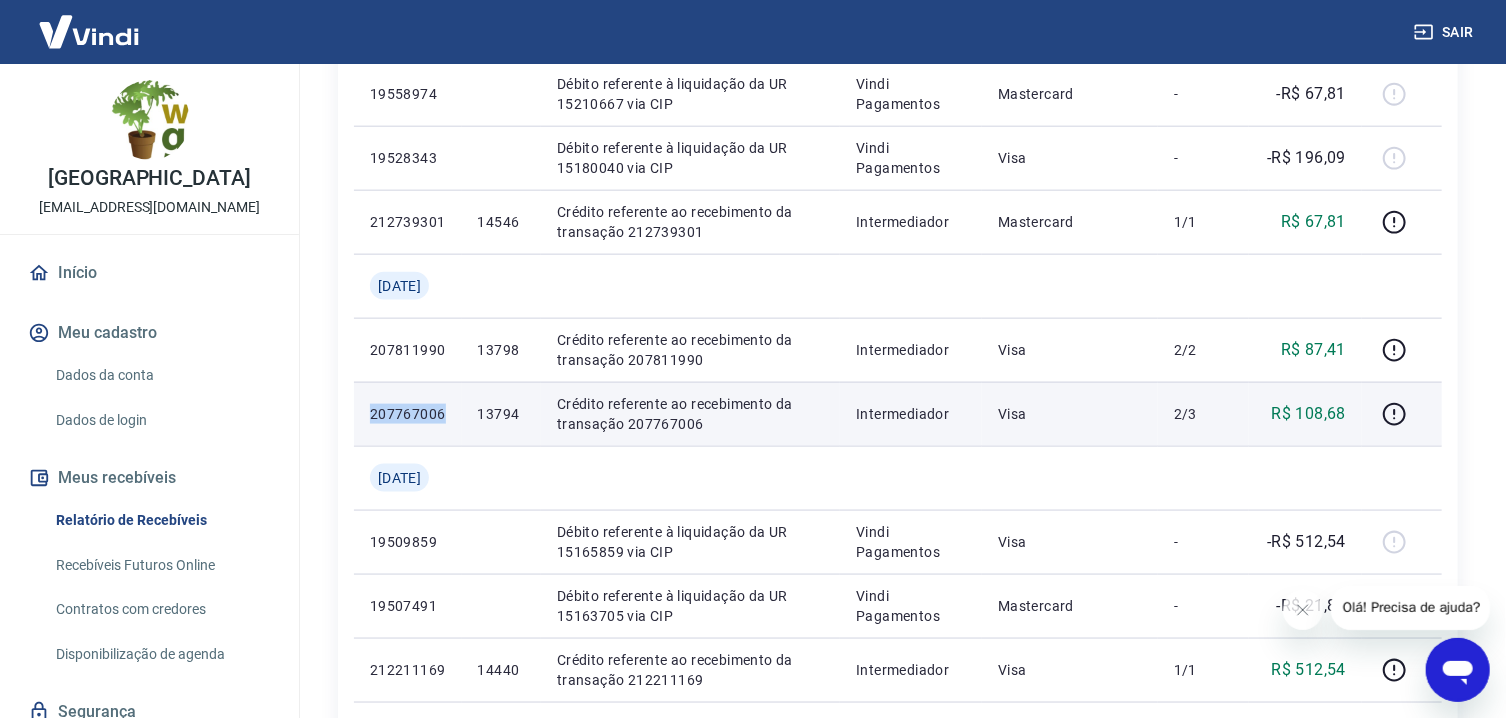 drag, startPoint x: 506, startPoint y: 341, endPoint x: 515, endPoint y: 417, distance: 76.53104 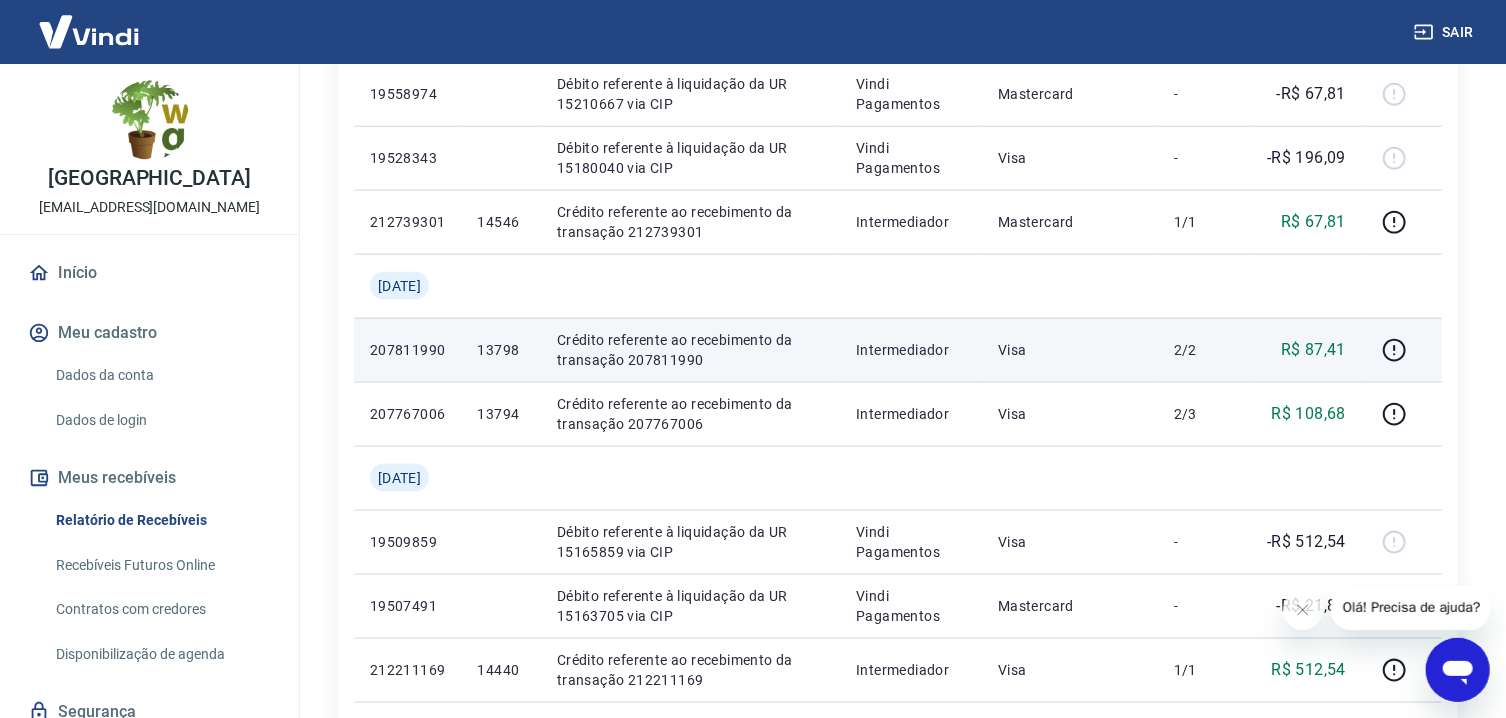 click on "Intermediador" at bounding box center [911, 350] 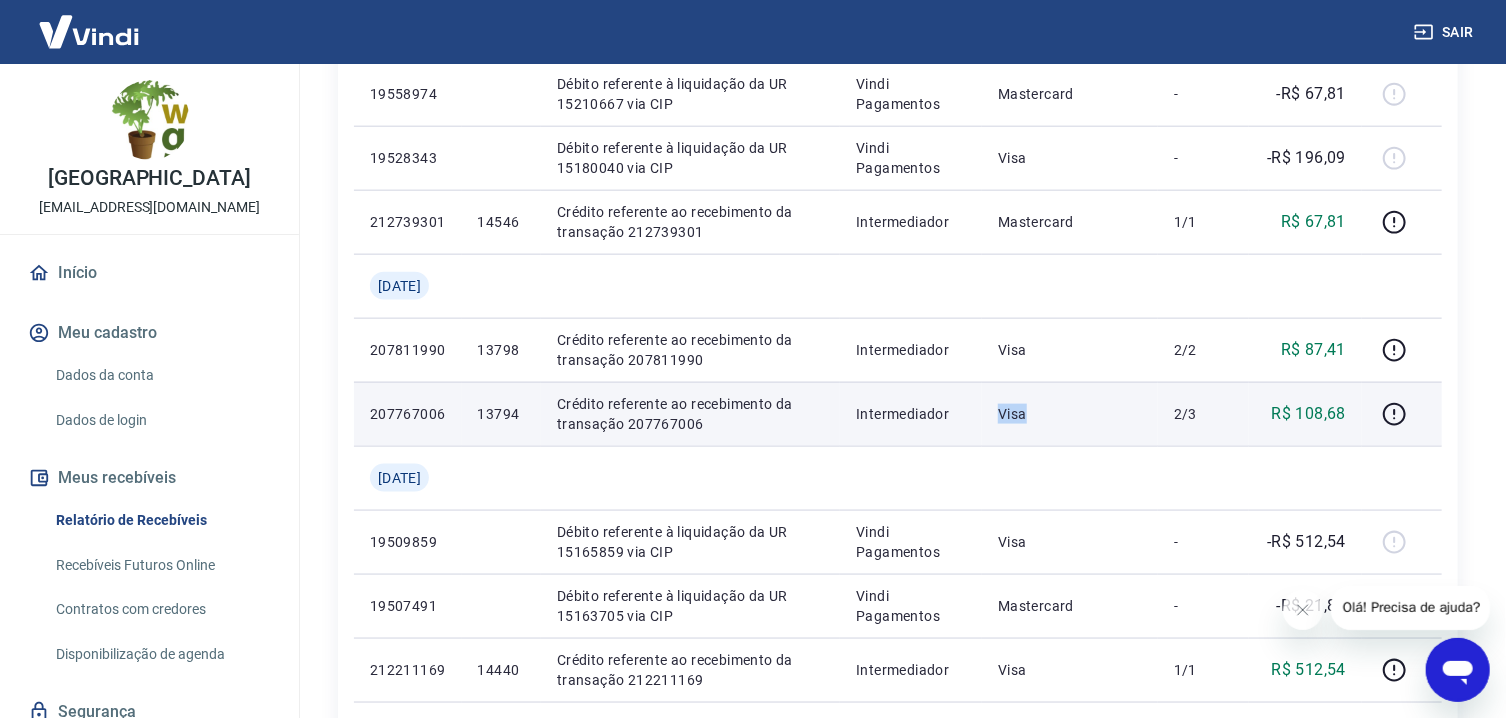 drag, startPoint x: 1194, startPoint y: 391, endPoint x: 1196, endPoint y: 411, distance: 20.09975 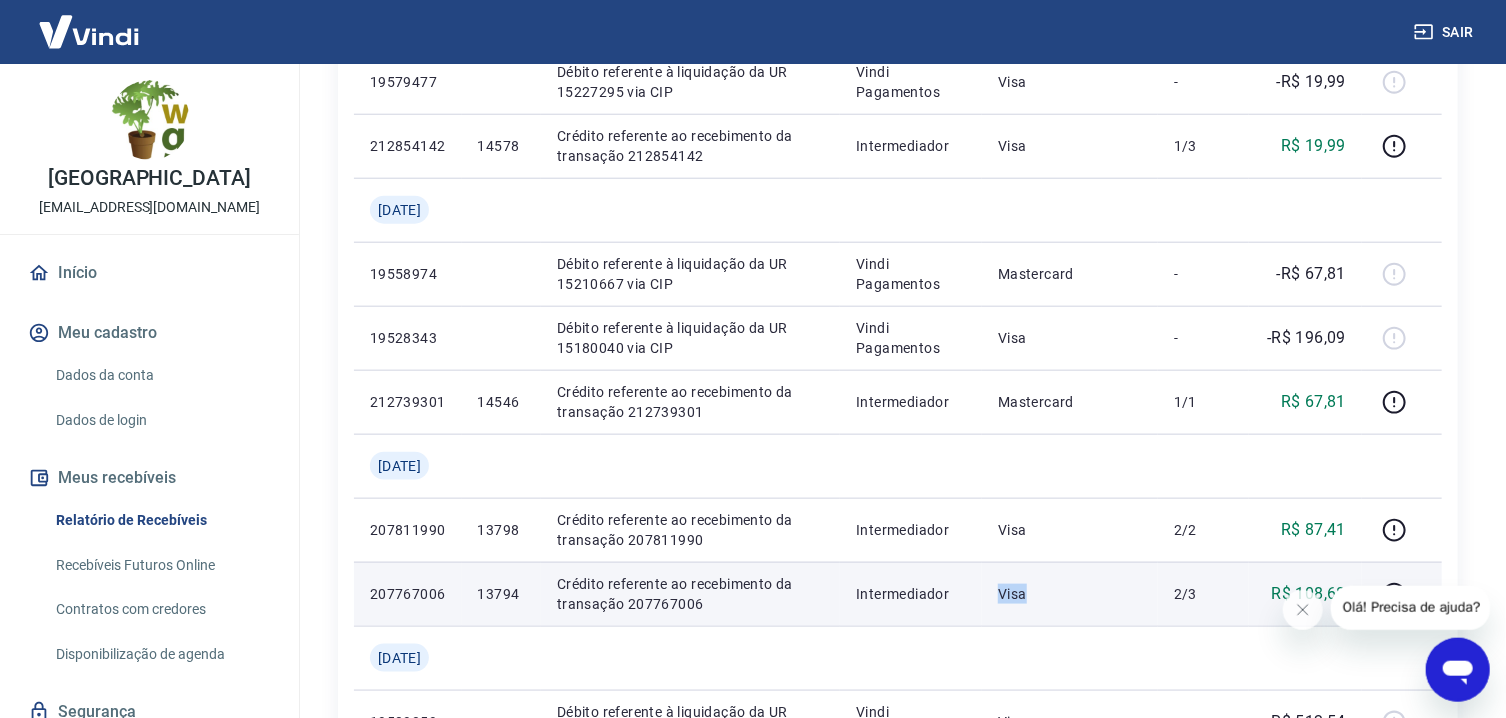 scroll, scrollTop: 964, scrollLeft: 0, axis: vertical 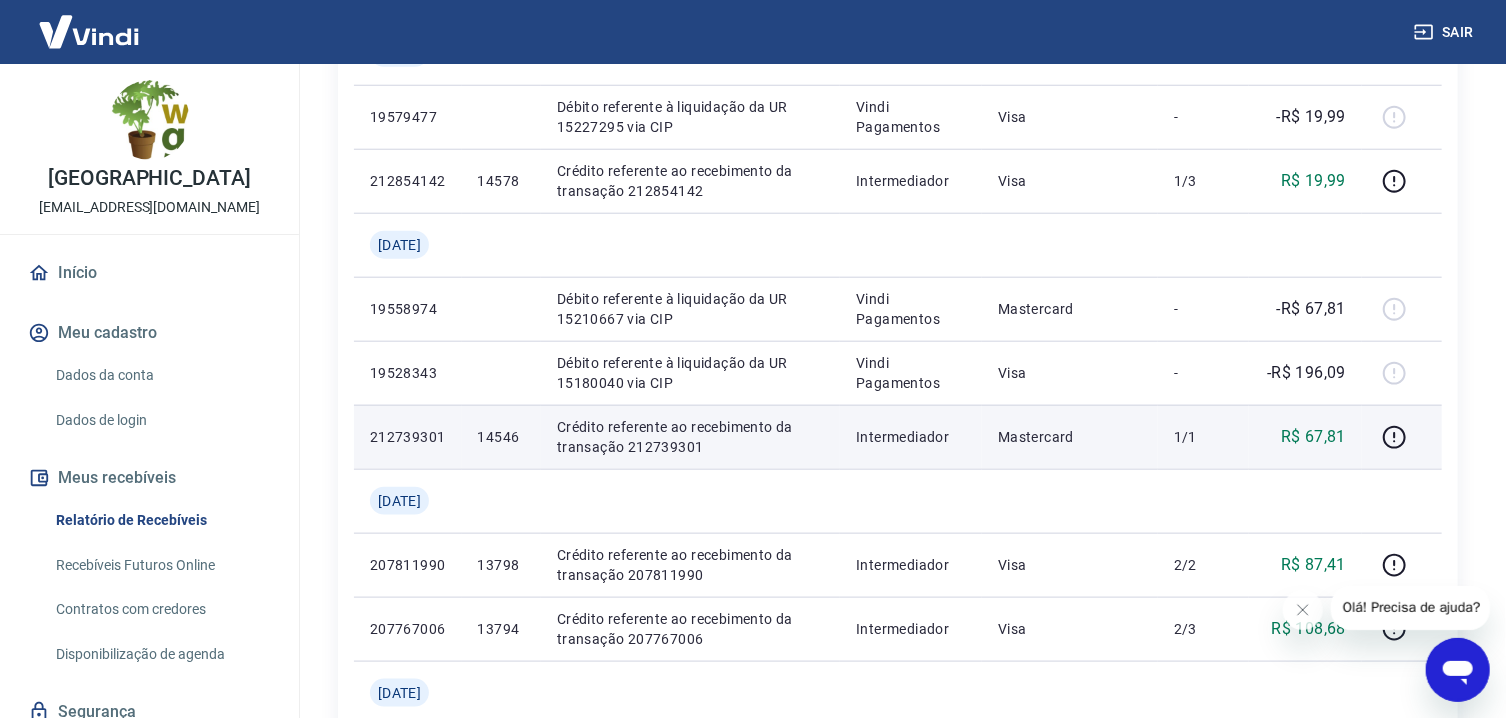 click on "Intermediador" at bounding box center (911, 437) 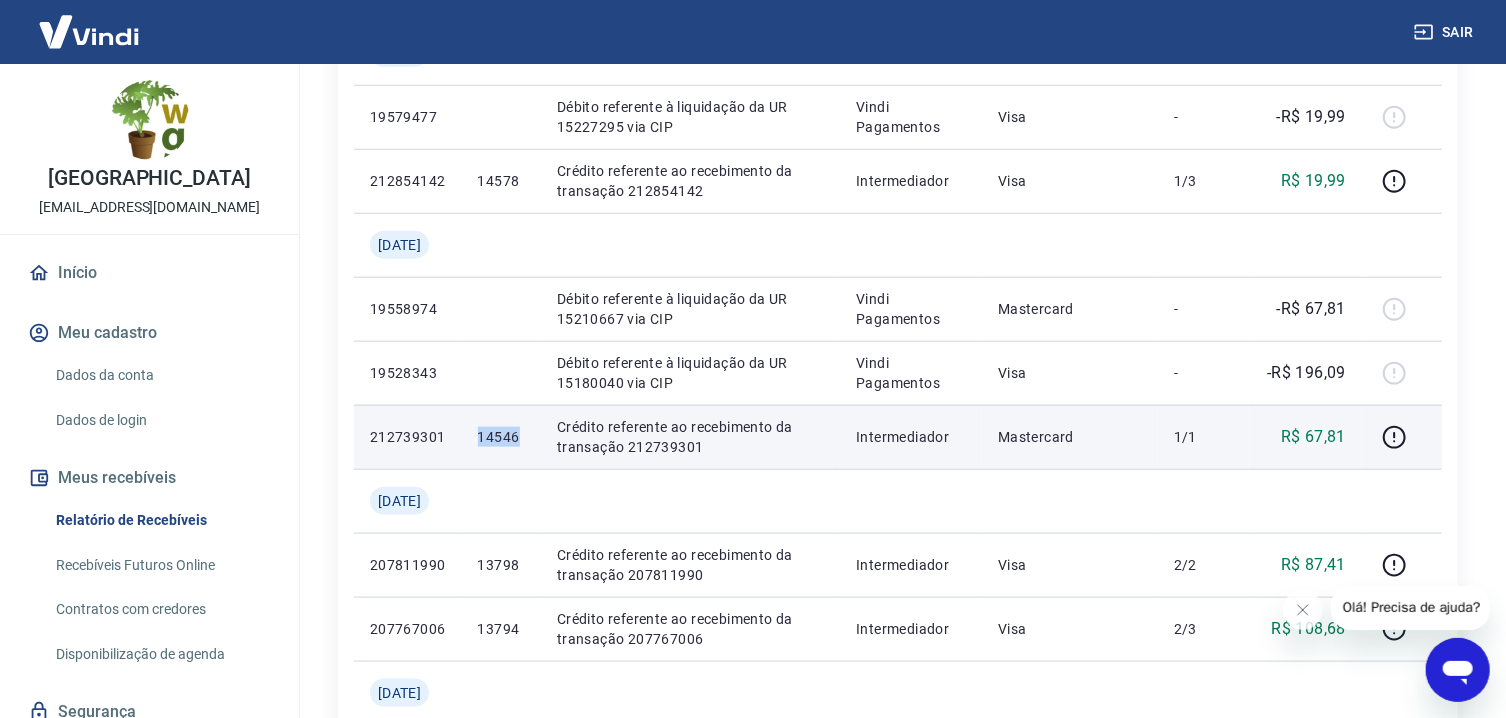 click on "Crédito referente ao recebimento da transação 212739301" at bounding box center (690, 437) 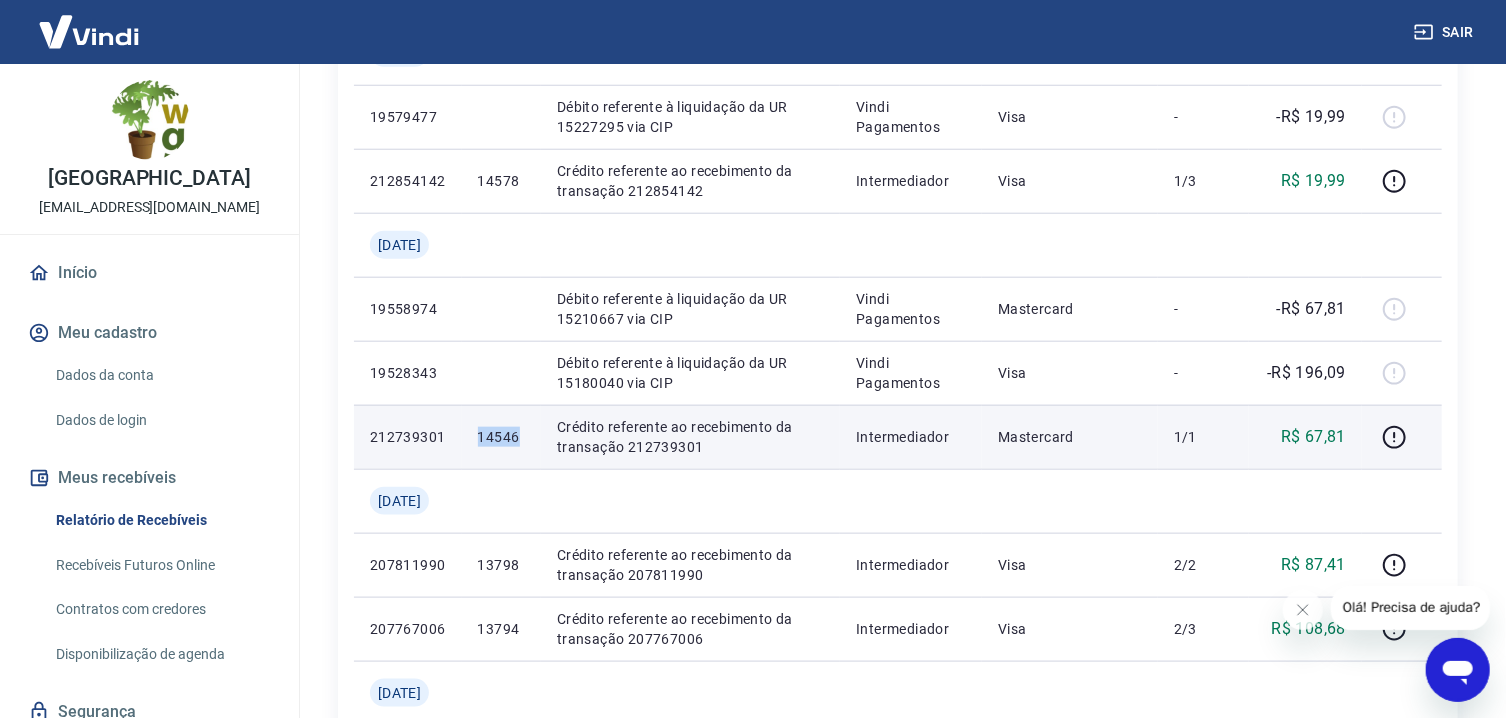 click on "Crédito referente ao recebimento da transação 212739301" at bounding box center (690, 437) 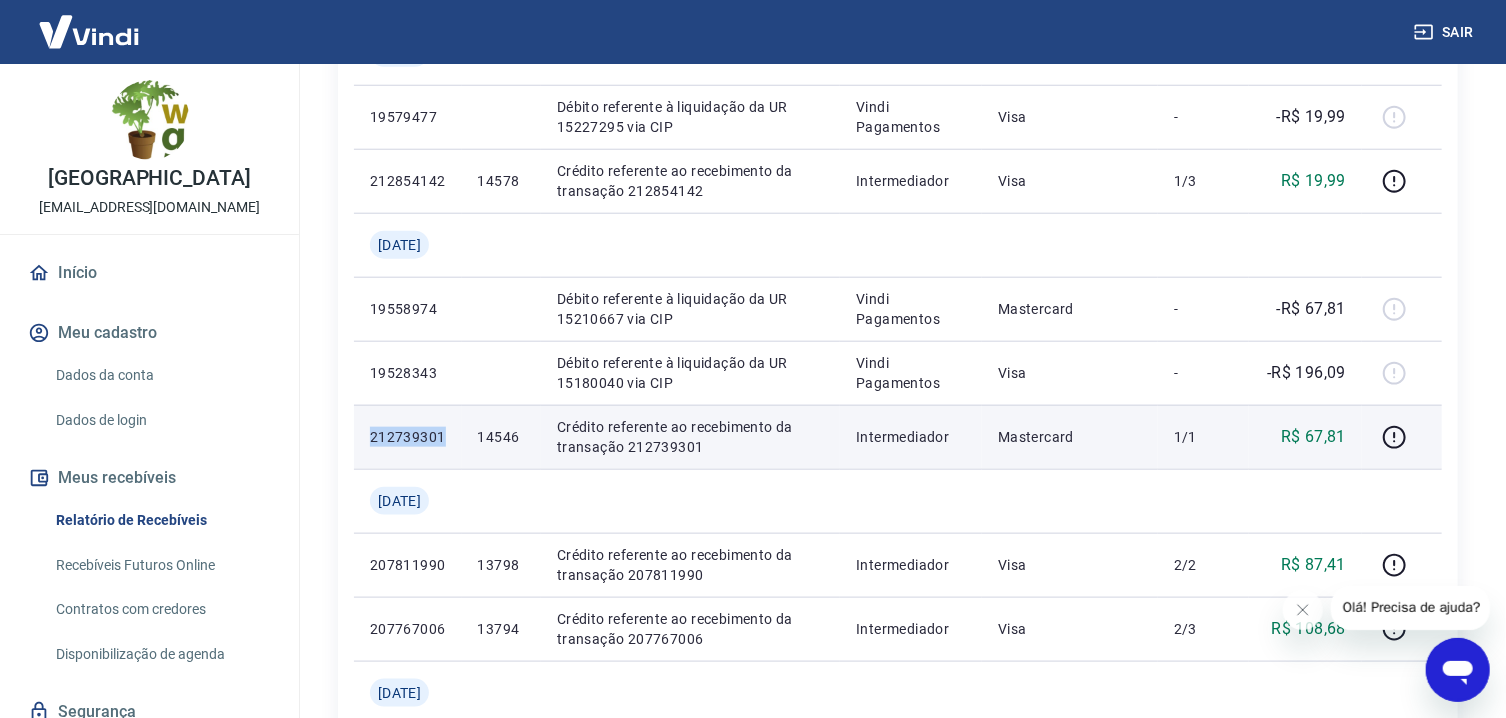 click on "14546" at bounding box center [501, 437] 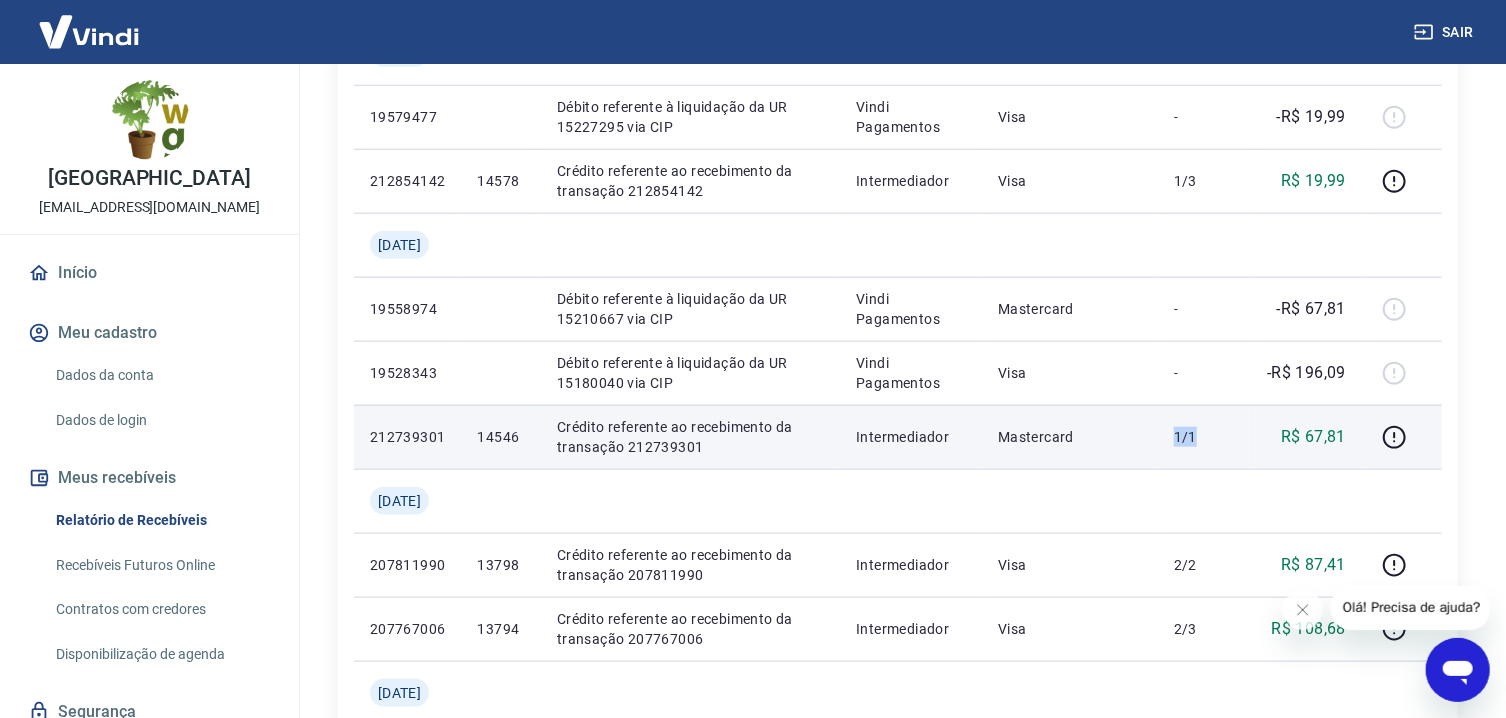 click on "R$ 67,81" at bounding box center (1313, 437) 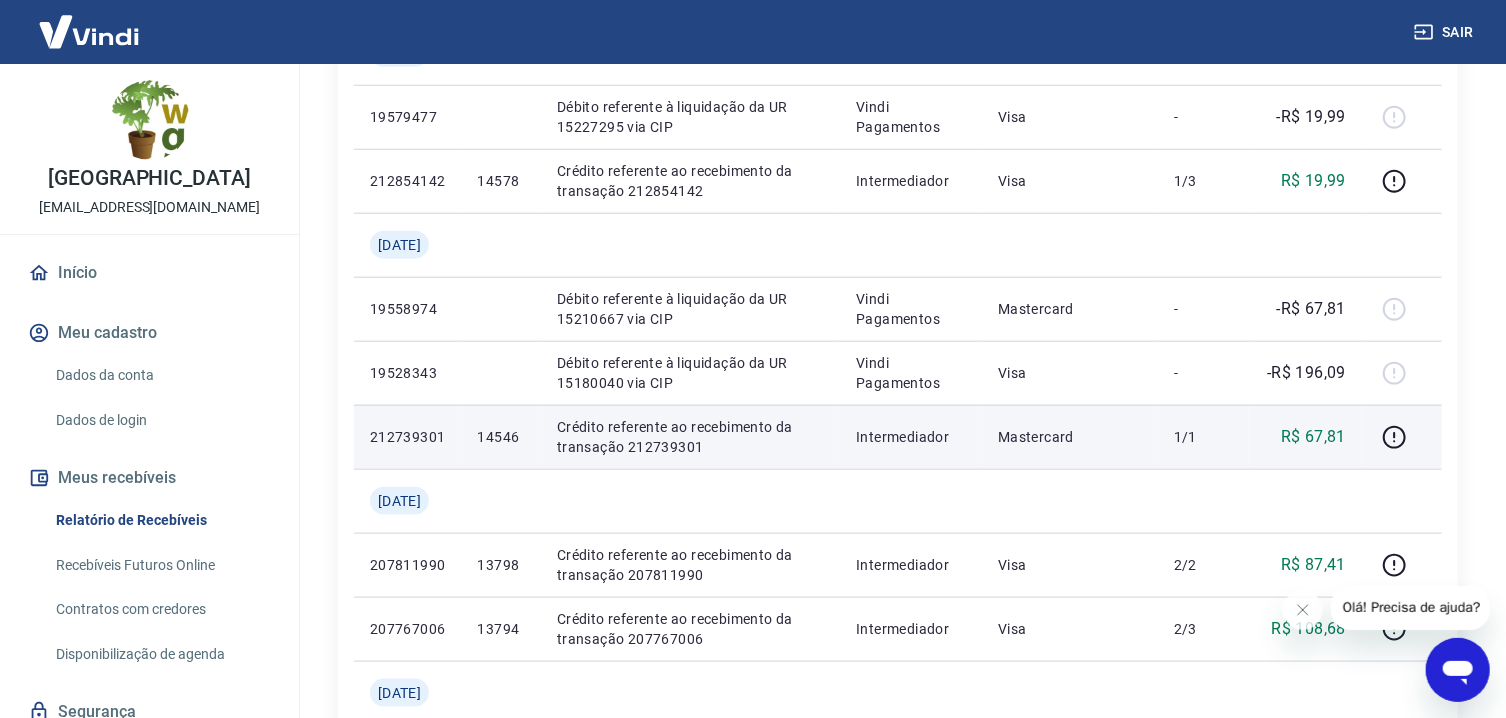click on "1/1" at bounding box center [1203, 437] 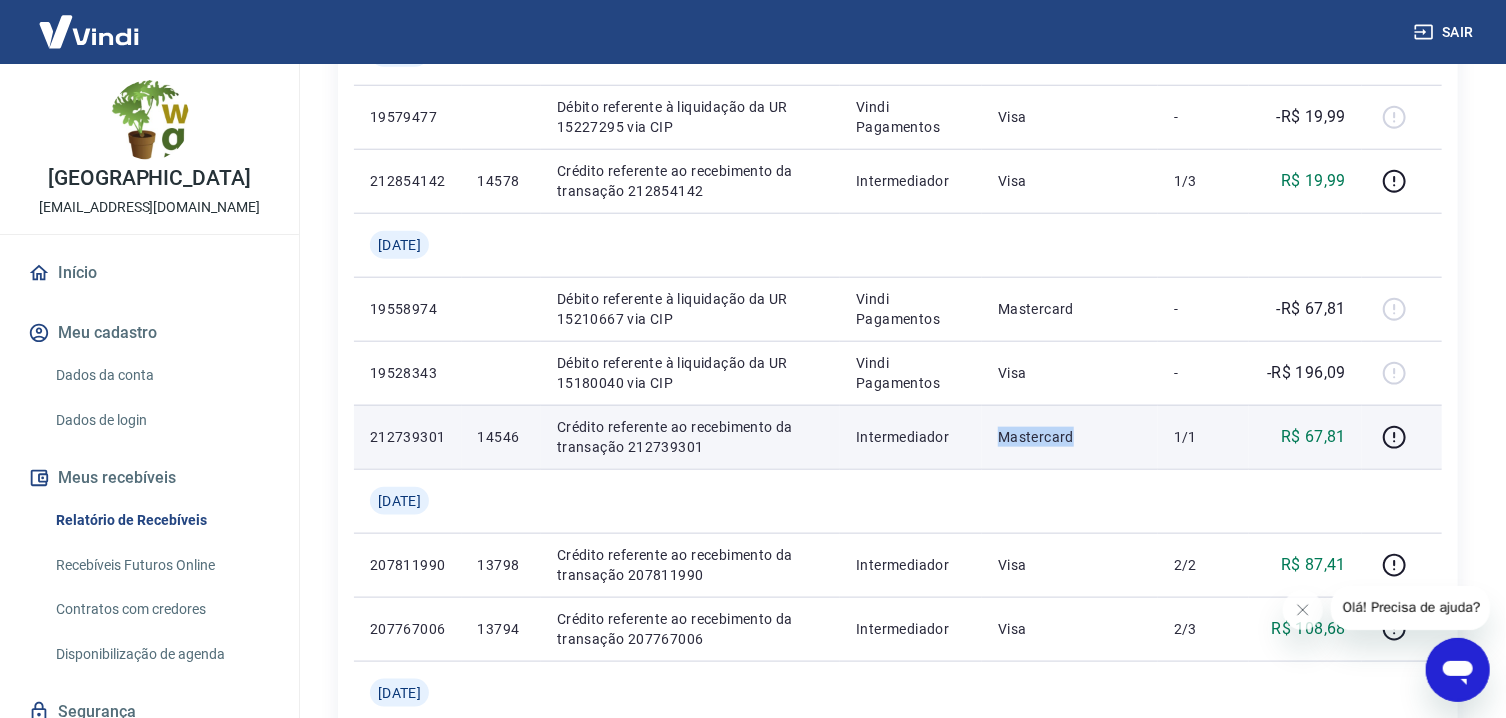click on "1/1" at bounding box center (1203, 437) 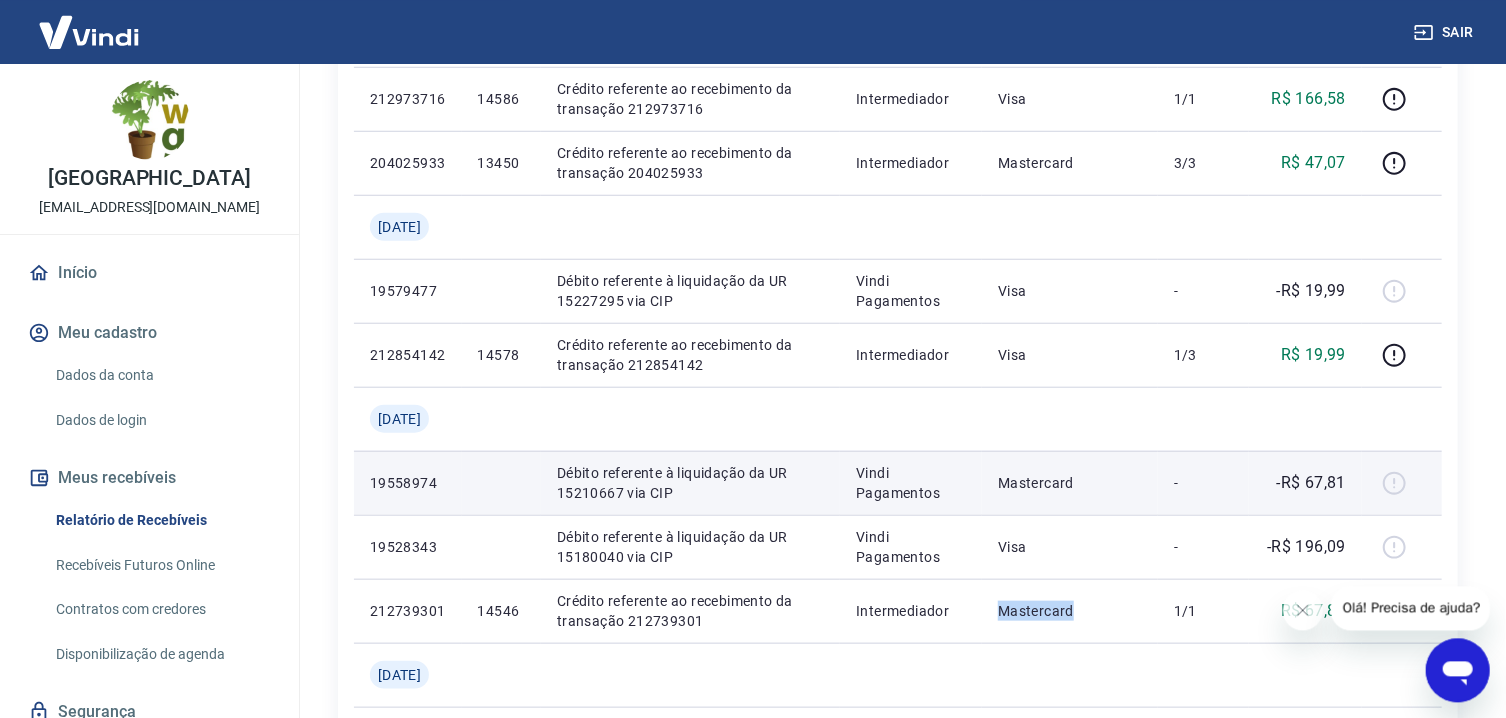 scroll, scrollTop: 750, scrollLeft: 0, axis: vertical 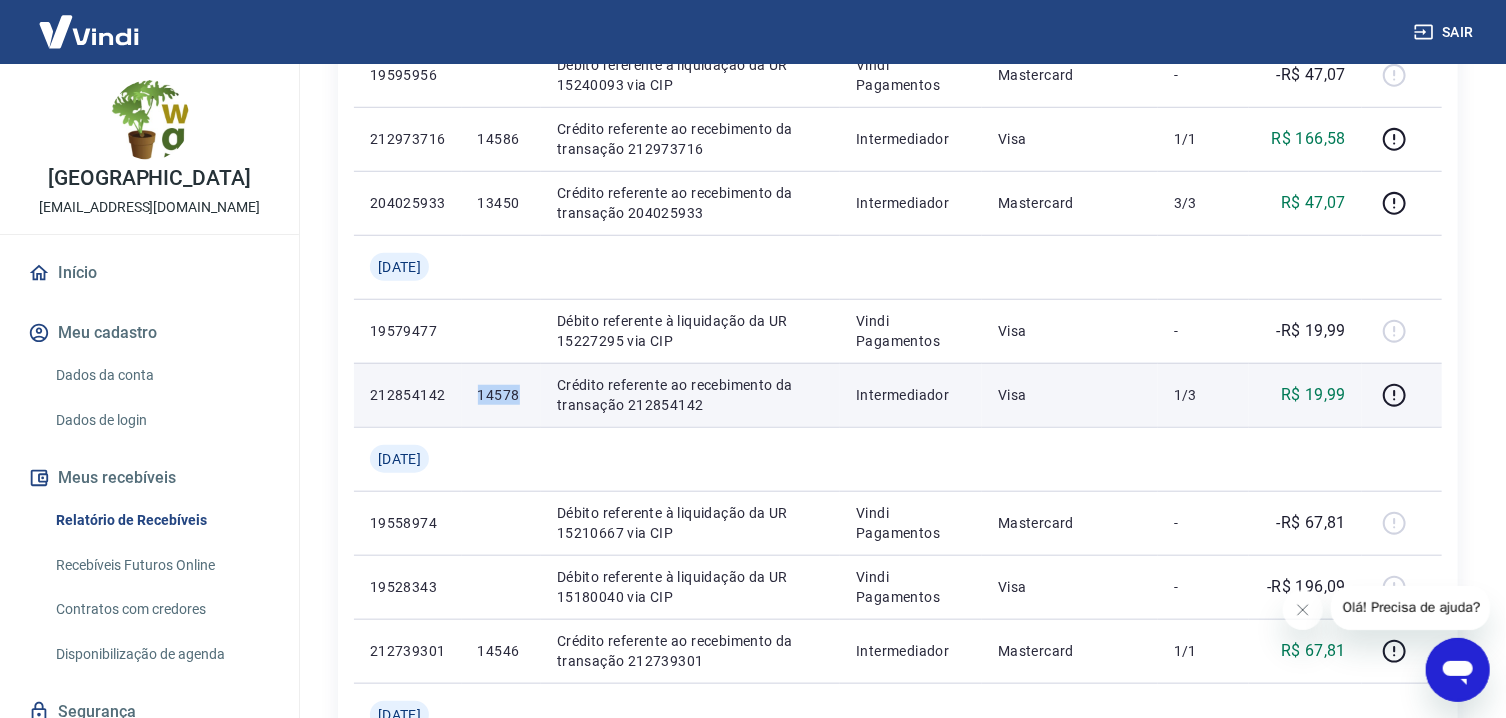 click on "Crédito referente ao recebimento da transação 212854142" at bounding box center (690, 395) 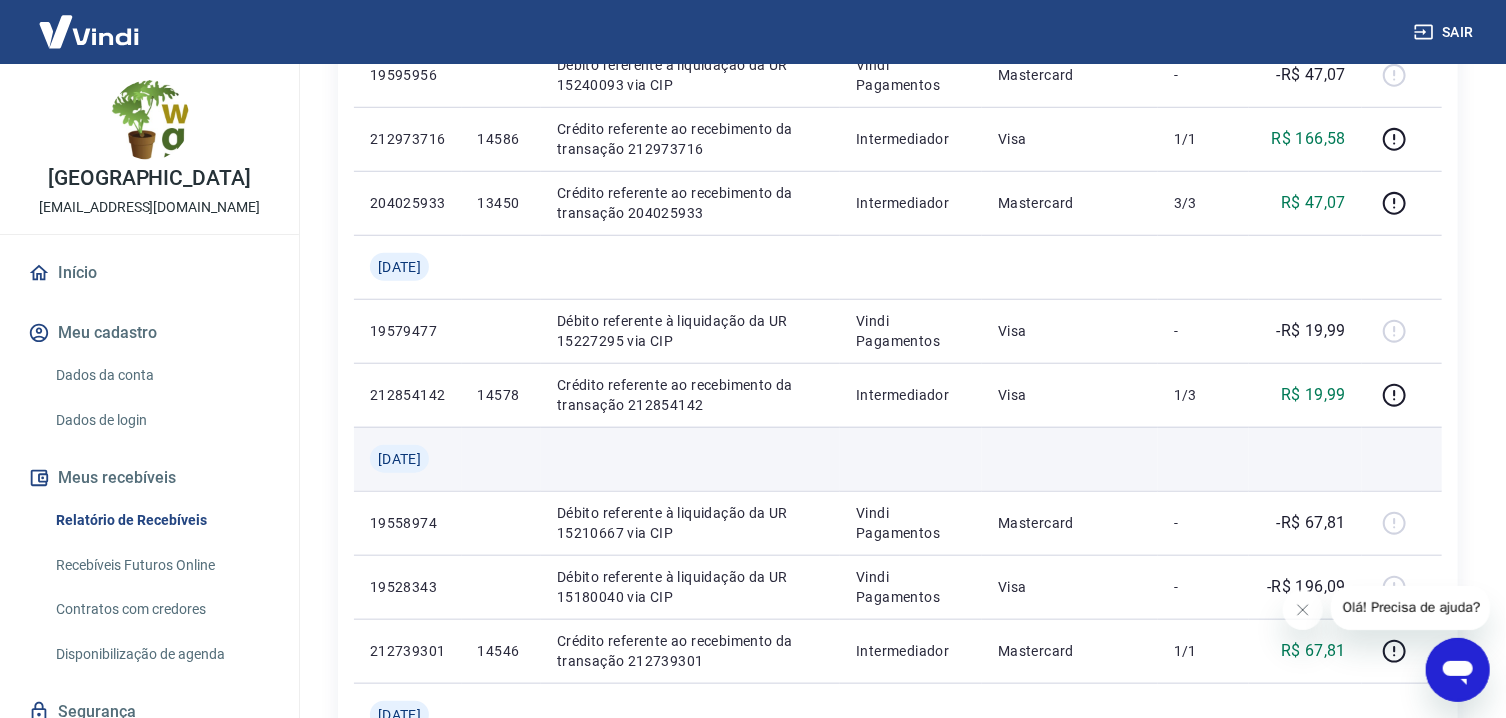 click at bounding box center [501, 459] 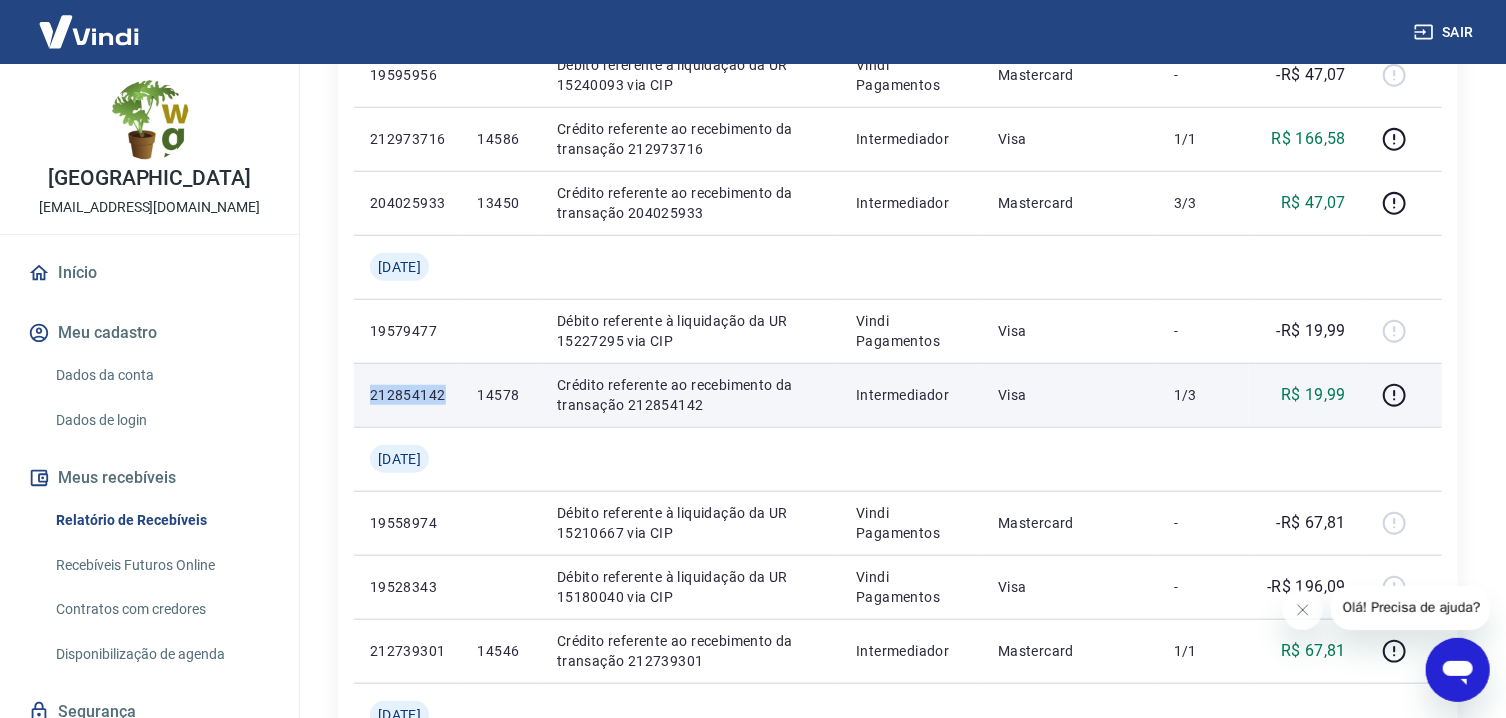 click on "14578" at bounding box center [501, 395] 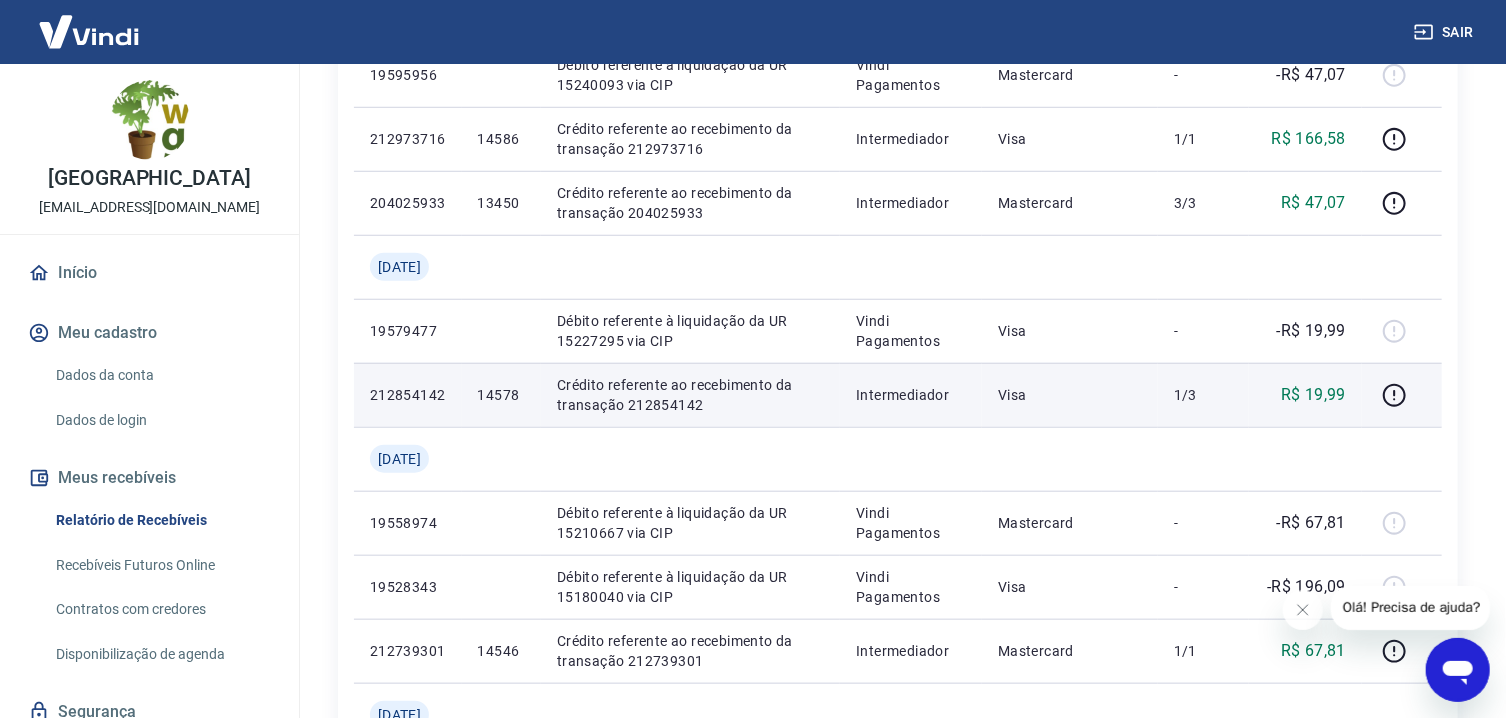 click on "1/3" at bounding box center [1203, 395] 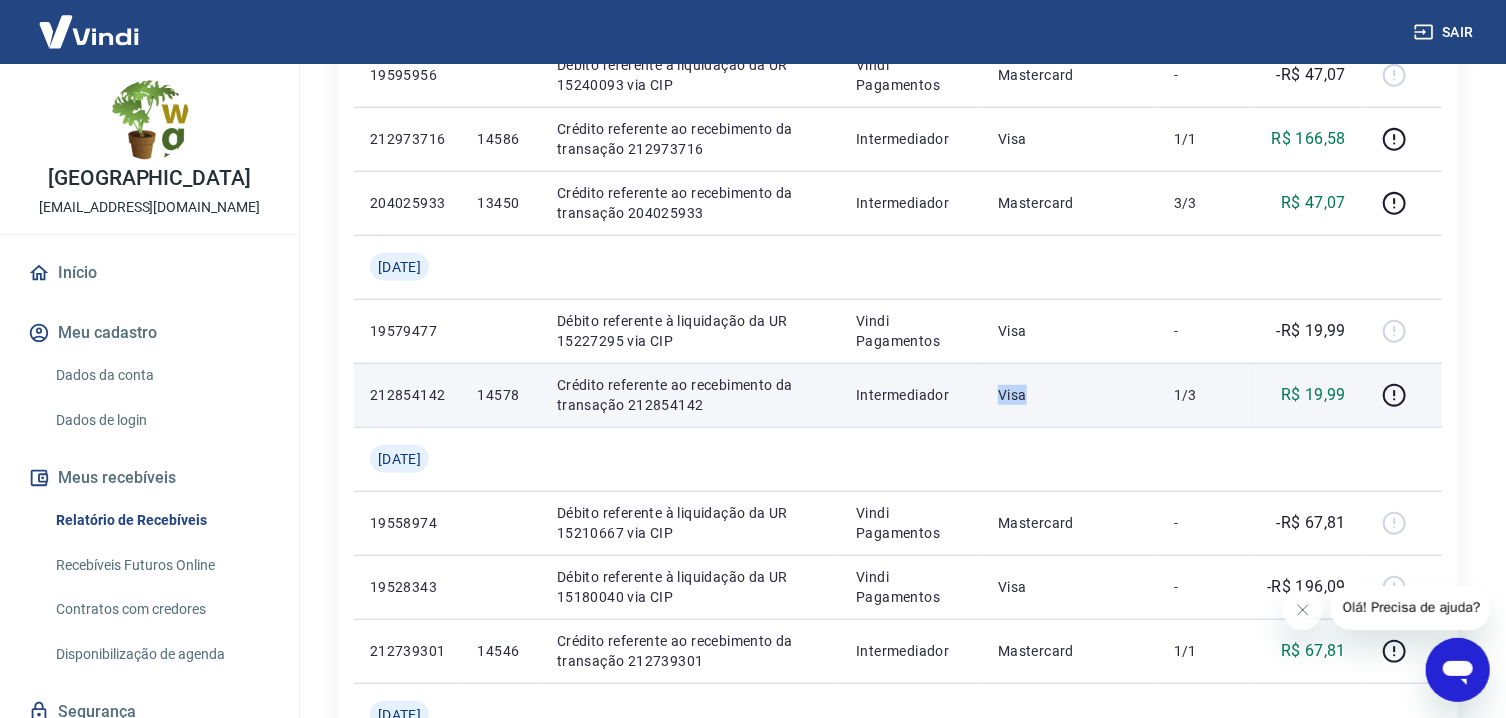 click on "1/3" at bounding box center [1203, 395] 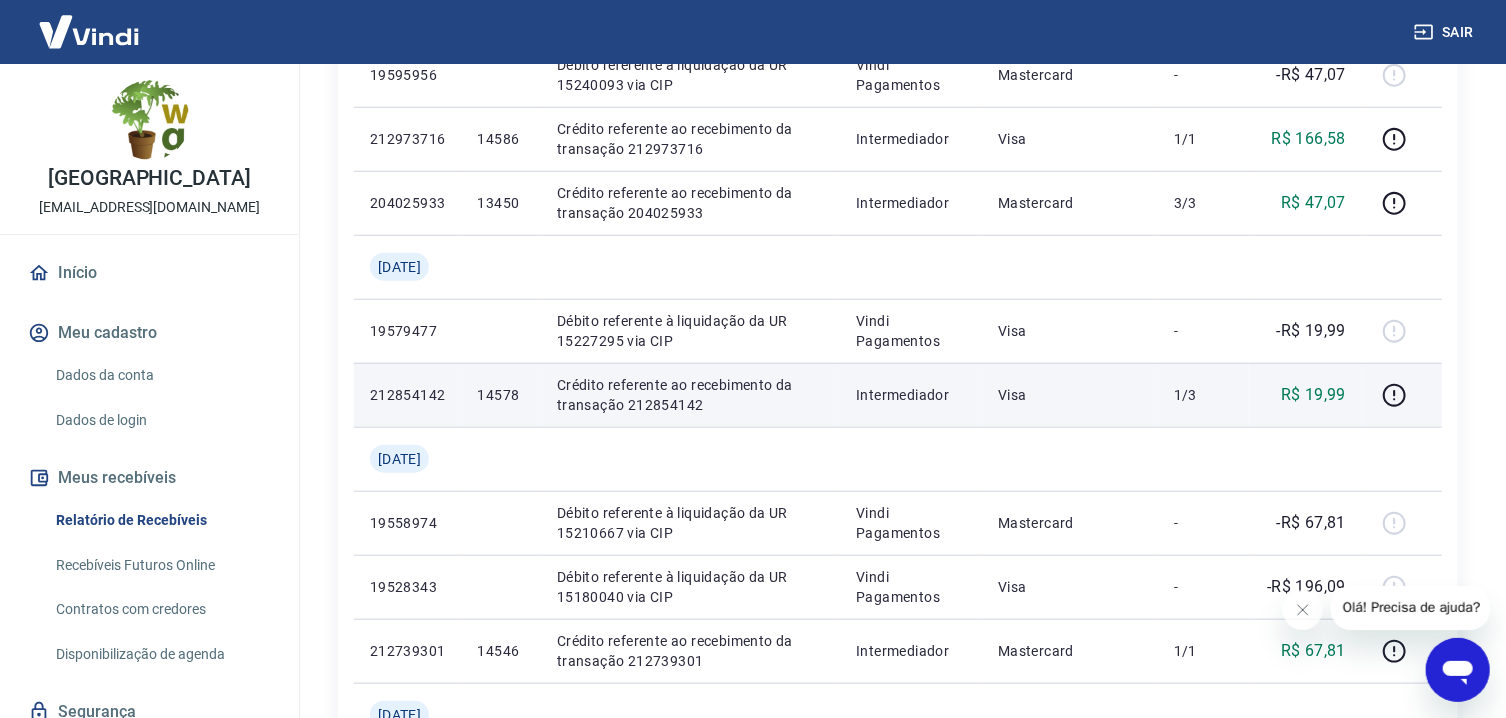 click on "Crédito referente ao recebimento da transação 212854142" at bounding box center [690, 395] 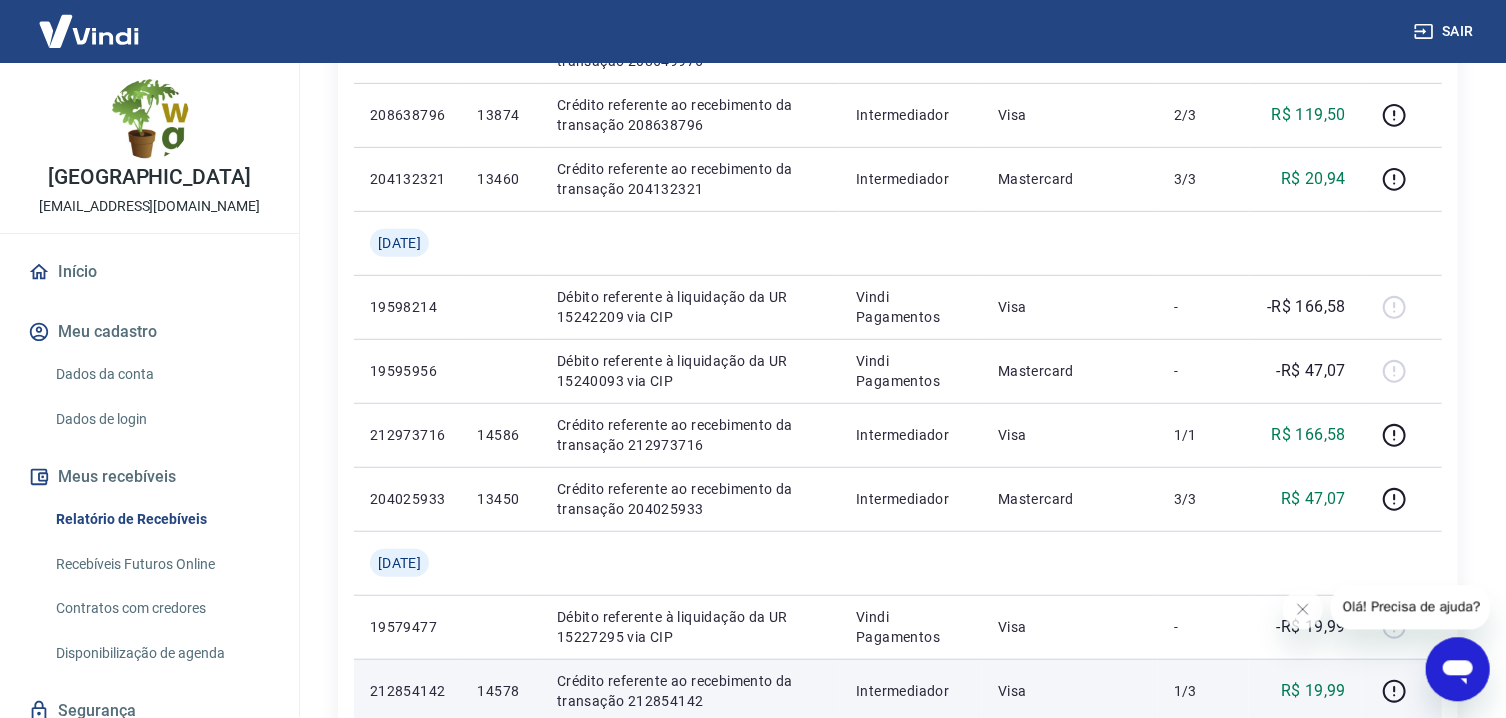 scroll, scrollTop: 428, scrollLeft: 0, axis: vertical 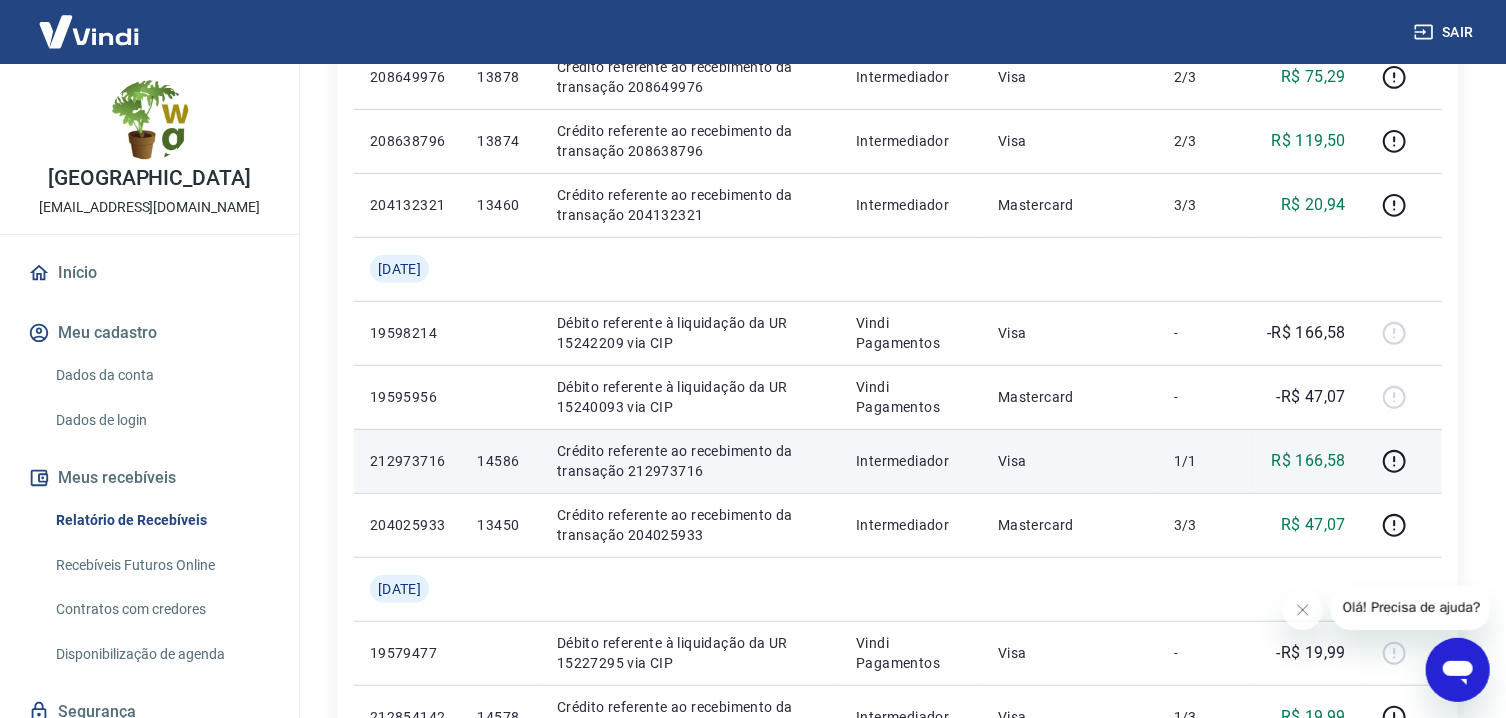 click on "Crédito referente ao recebimento da transação 212973716" at bounding box center (690, 461) 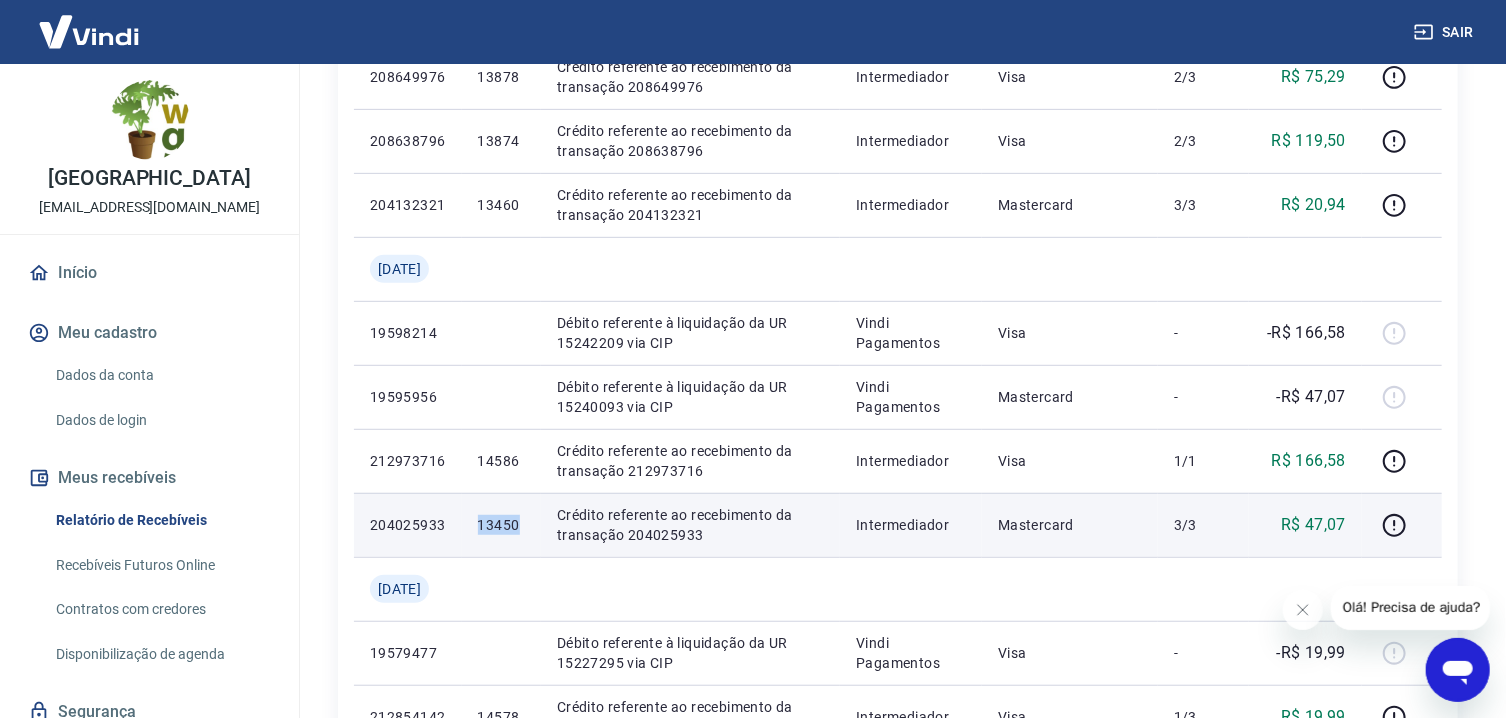 drag, startPoint x: 681, startPoint y: 456, endPoint x: 689, endPoint y: 519, distance: 63.505905 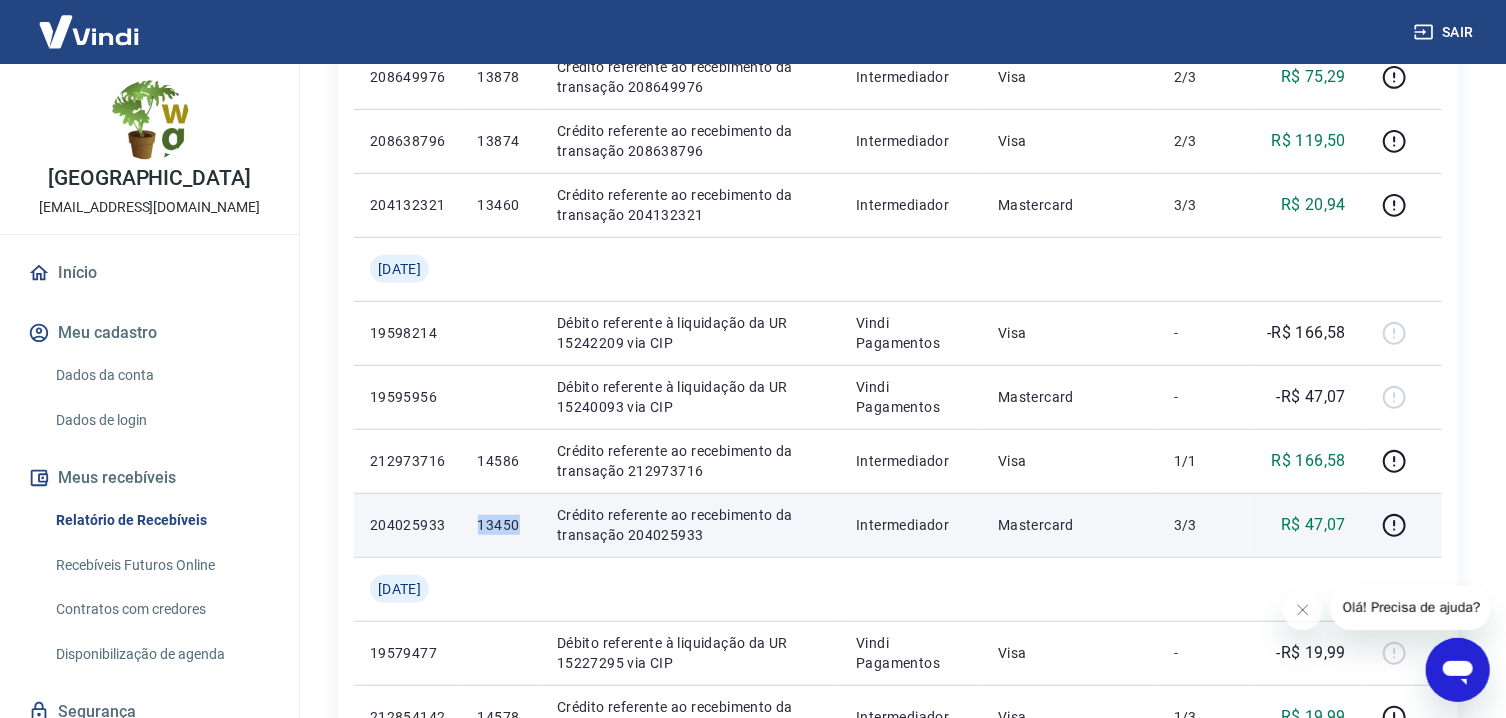 click on "Crédito referente ao recebimento da transação 204025933" at bounding box center [690, 525] 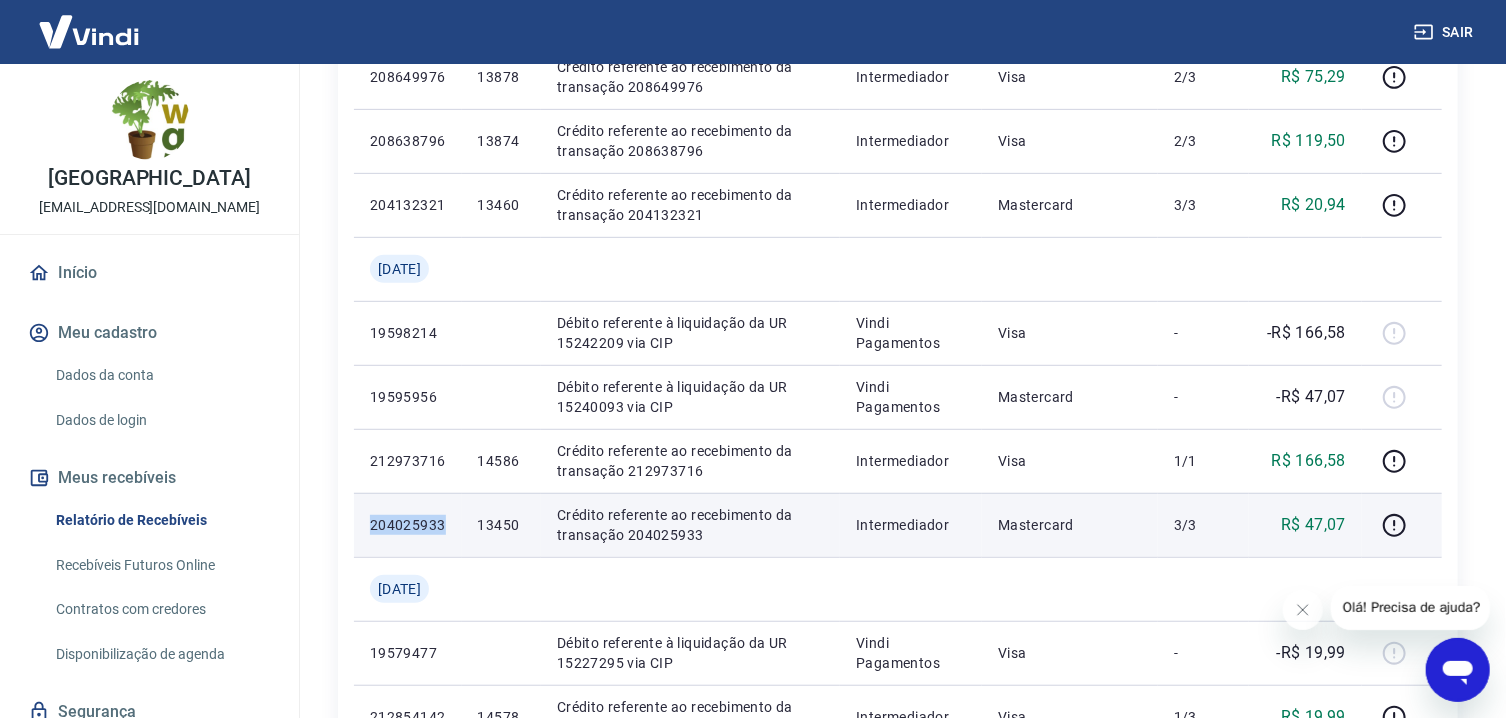 drag, startPoint x: 520, startPoint y: 477, endPoint x: 527, endPoint y: 513, distance: 36.67424 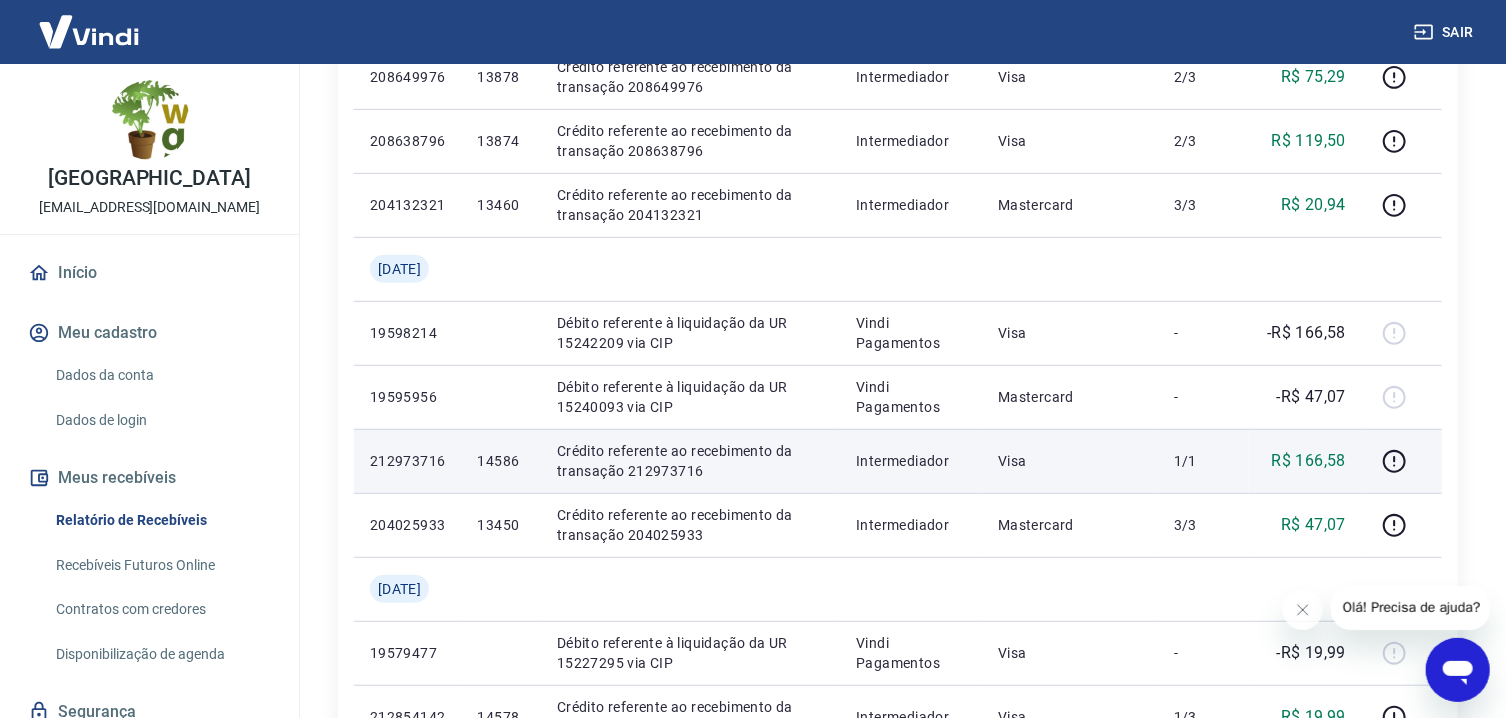 click on "Intermediador" at bounding box center [911, 461] 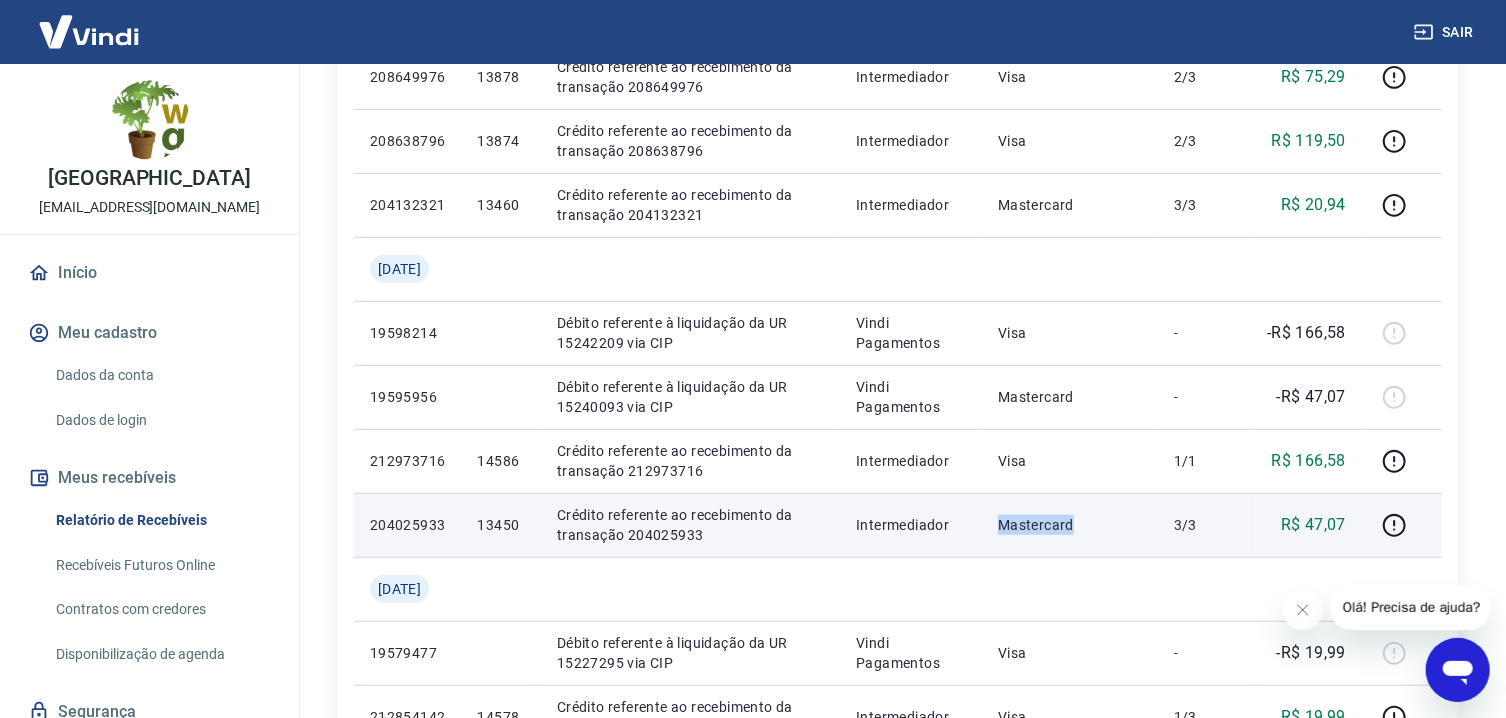 drag, startPoint x: 1195, startPoint y: 494, endPoint x: 1197, endPoint y: 516, distance: 22.090721 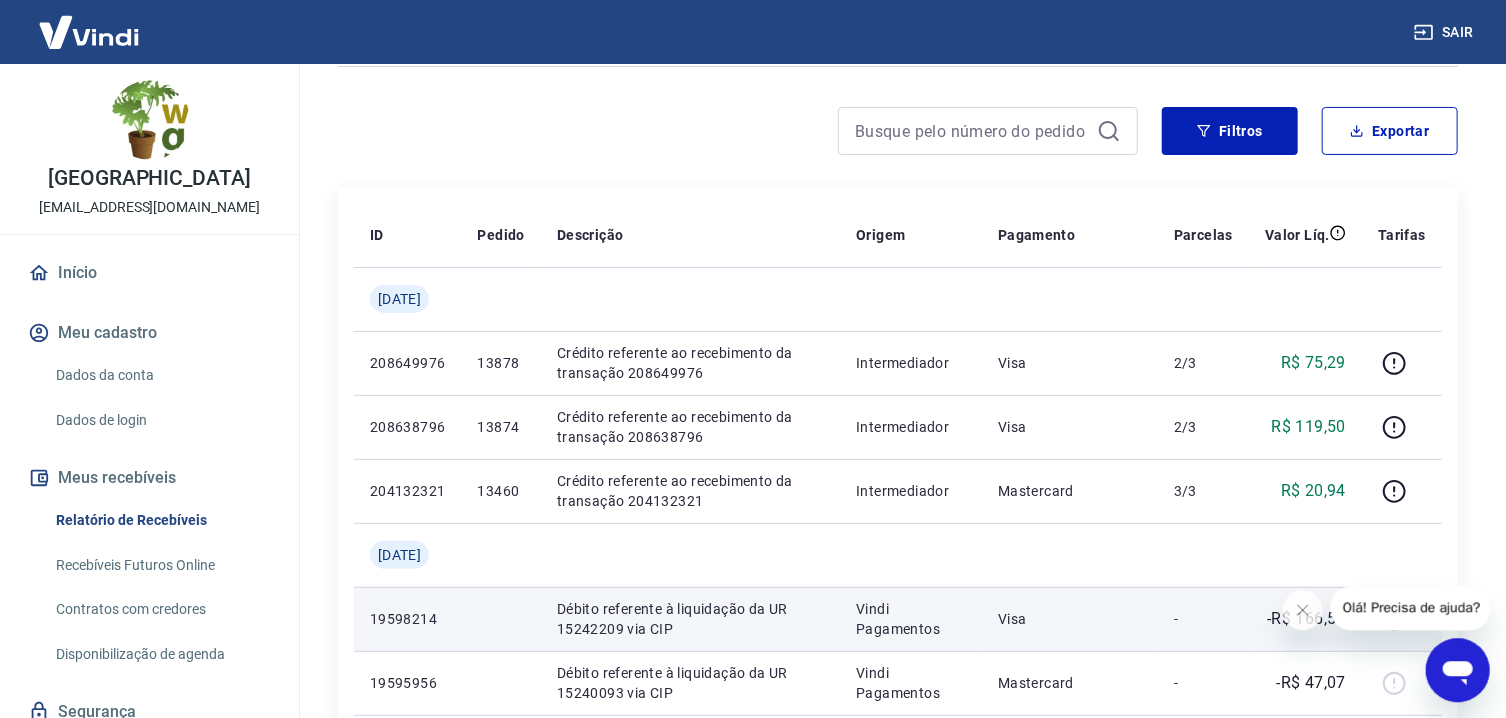scroll, scrollTop: 107, scrollLeft: 0, axis: vertical 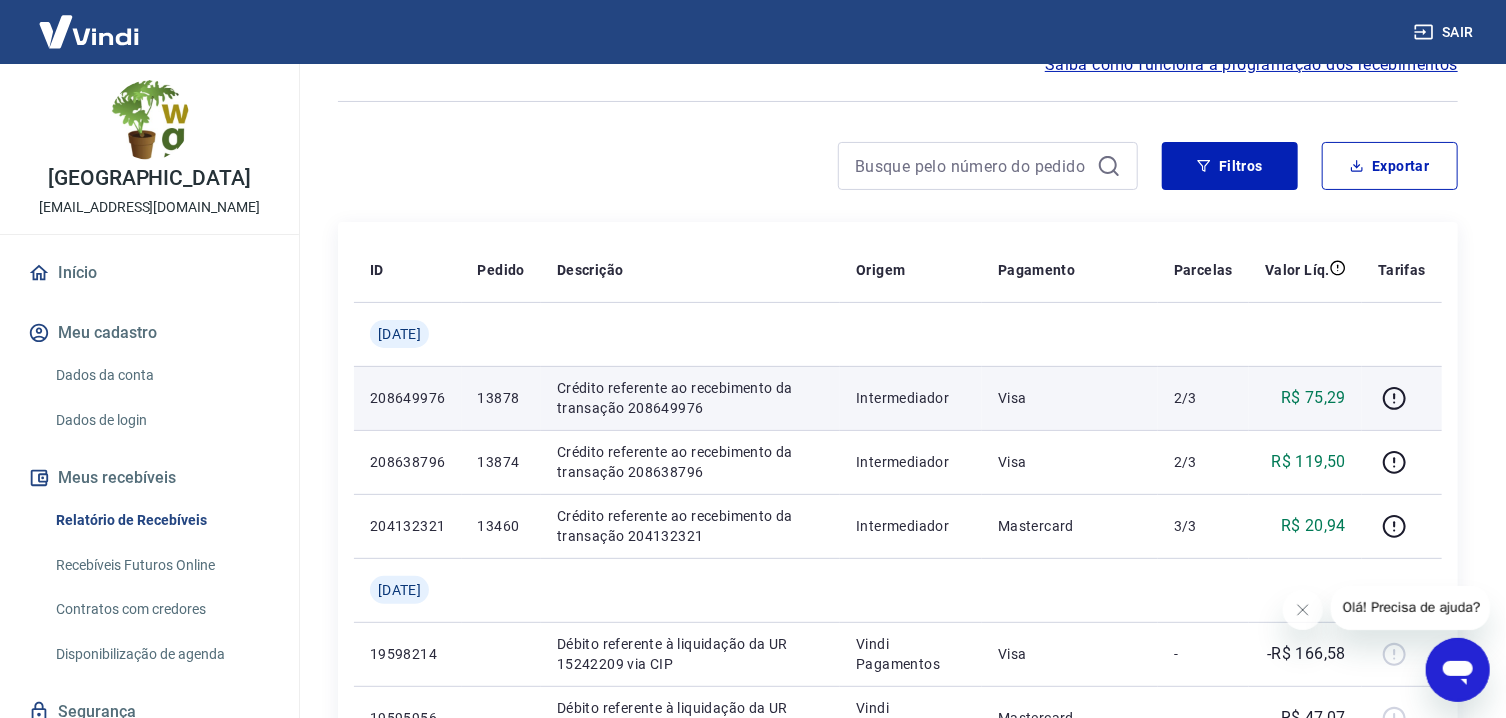 click on "13878" at bounding box center (501, 398) 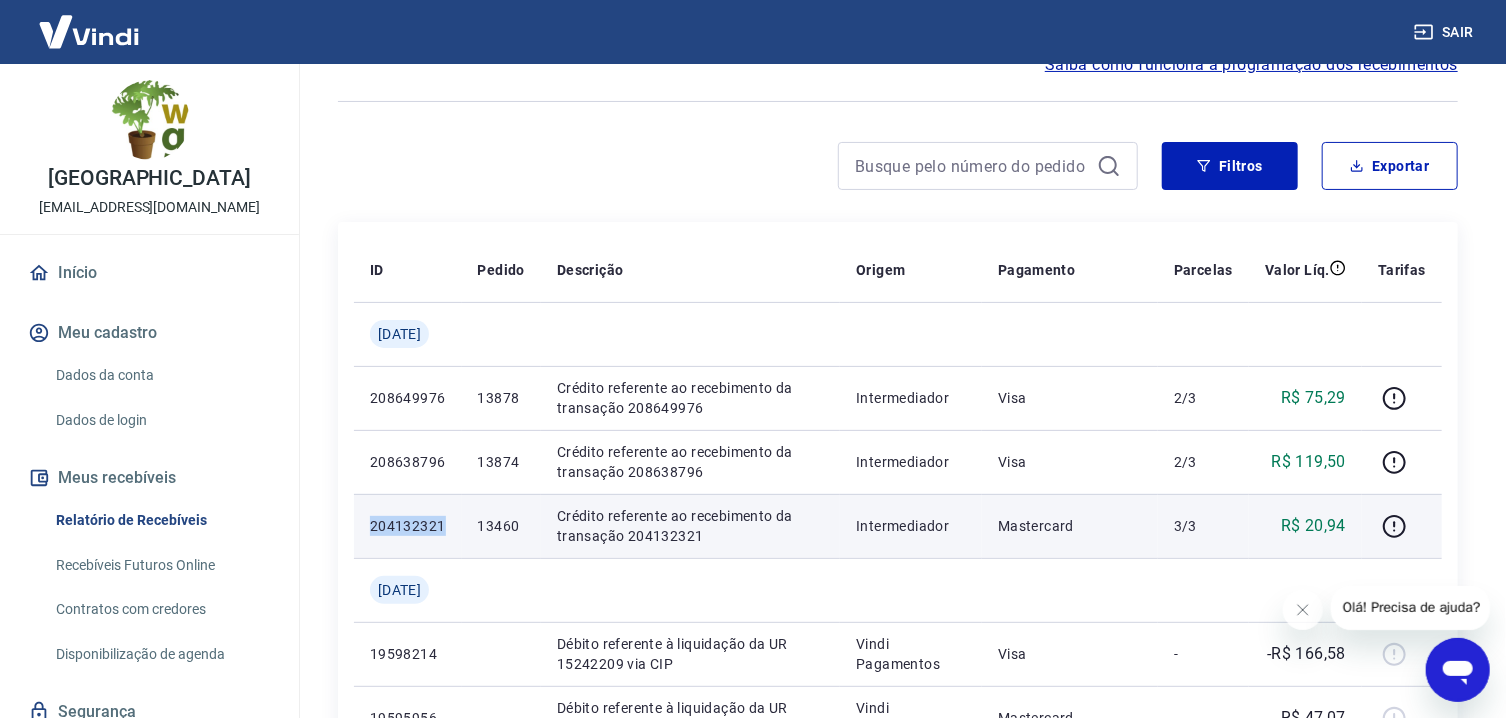 drag, startPoint x: 507, startPoint y: 396, endPoint x: 509, endPoint y: 509, distance: 113.0177 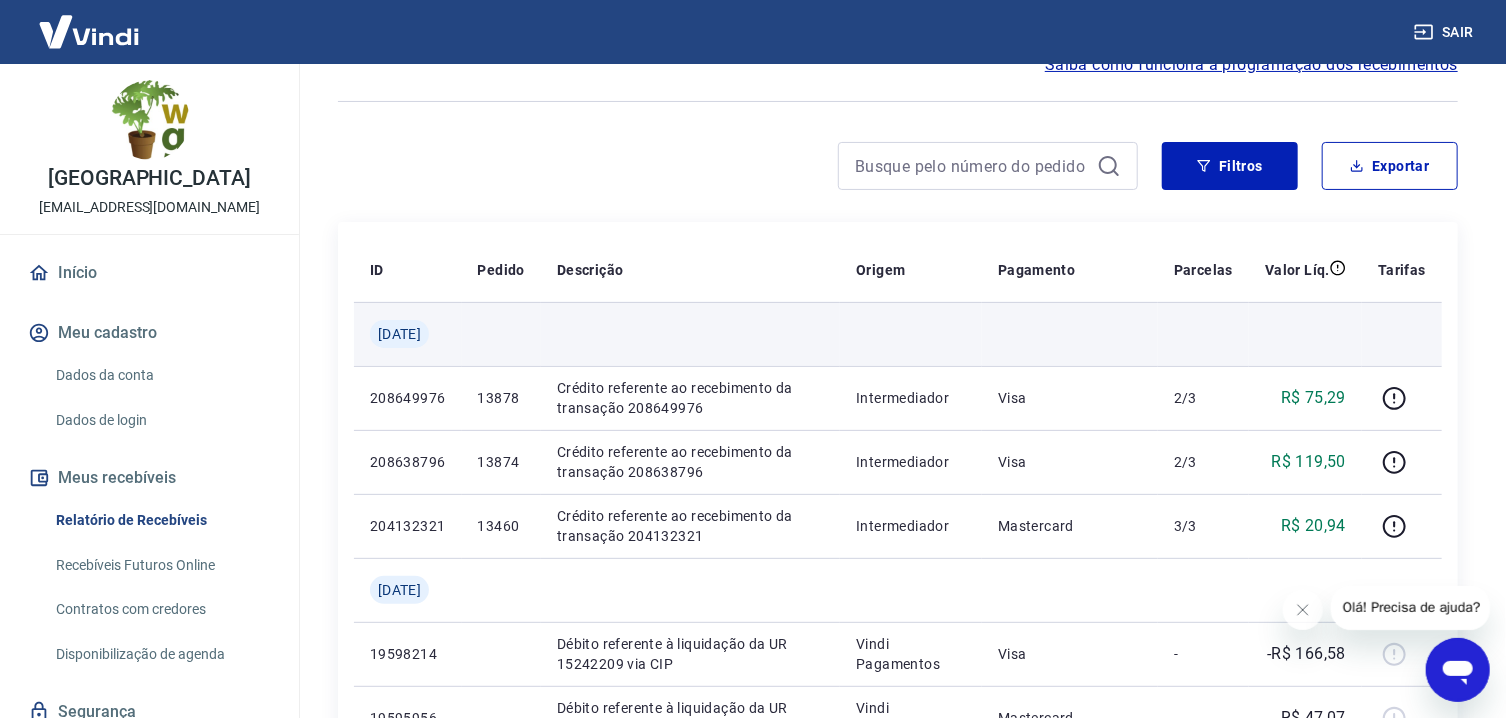 click at bounding box center [690, 334] 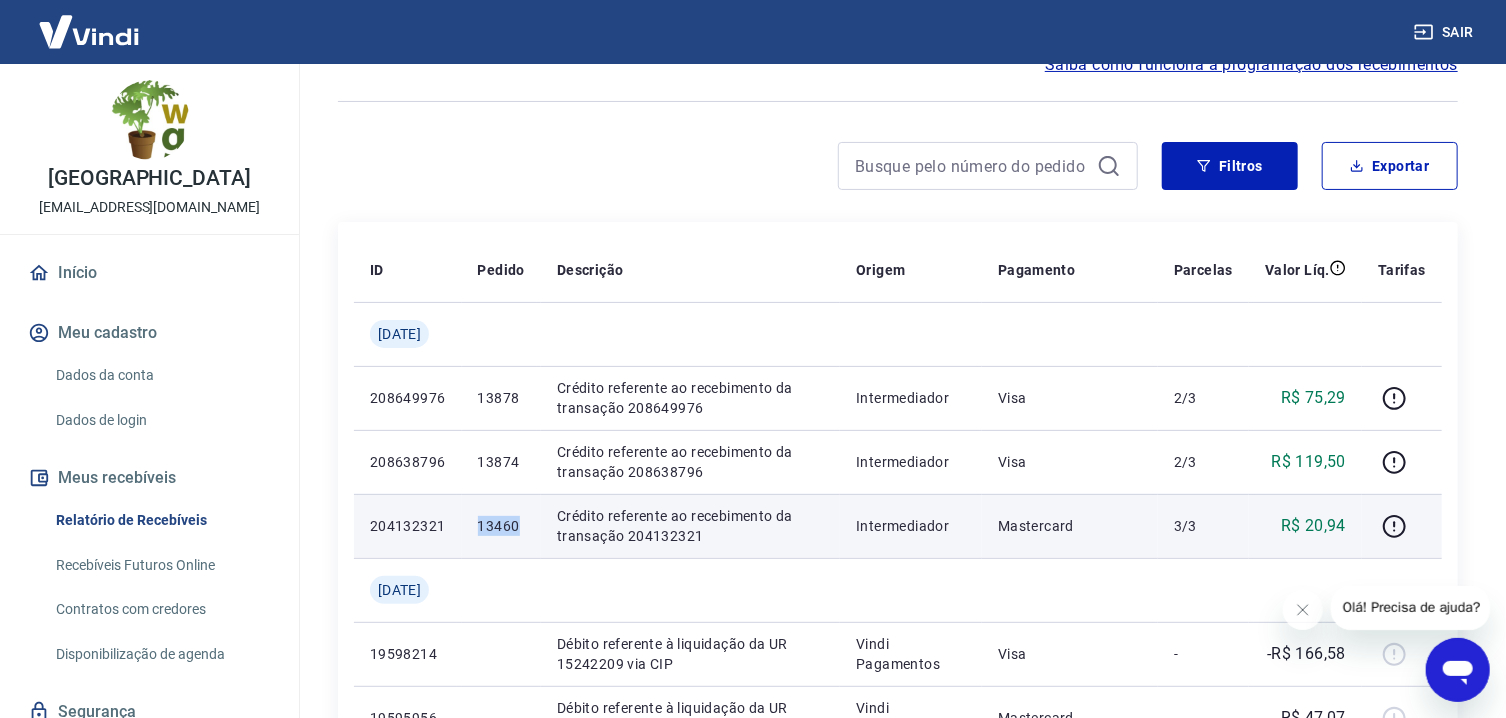 drag, startPoint x: 701, startPoint y: 382, endPoint x: 708, endPoint y: 504, distance: 122.20065 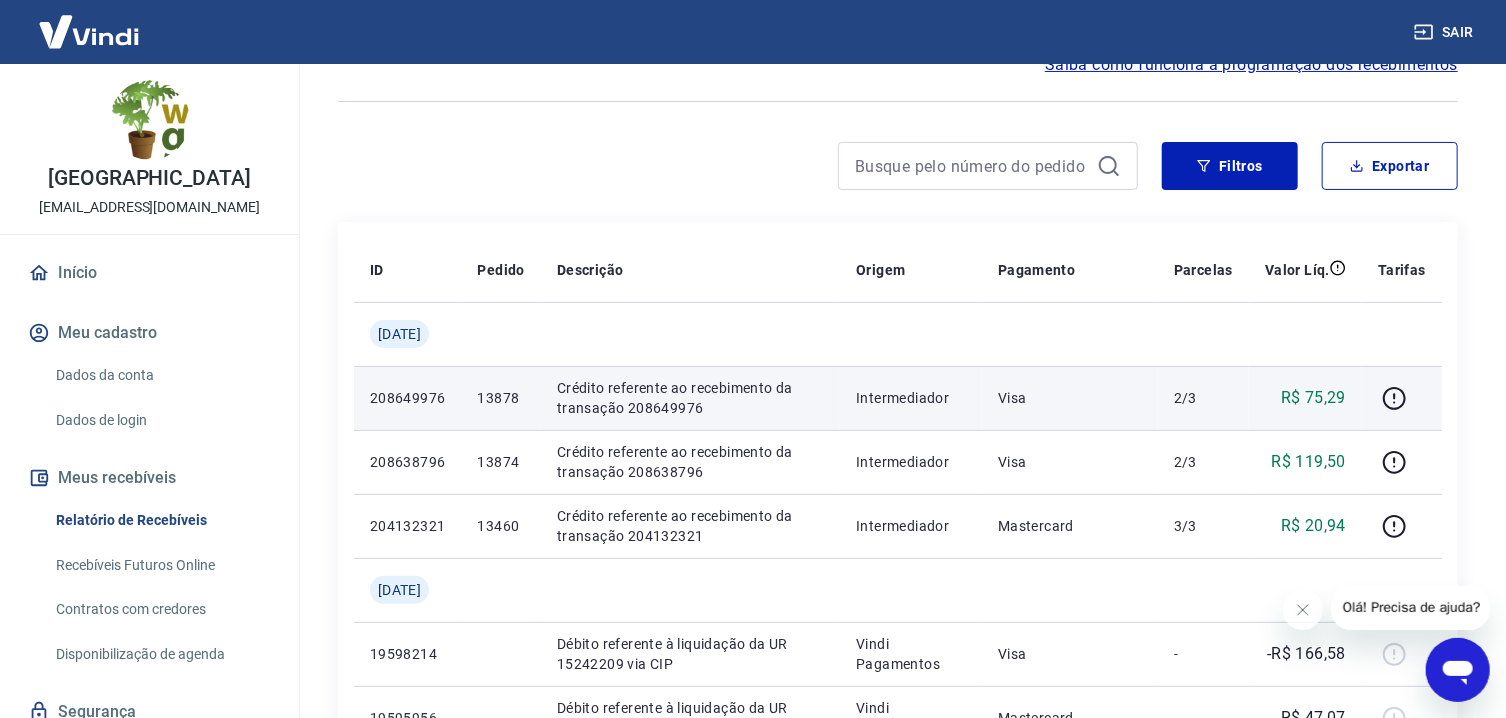 click on "Intermediador" at bounding box center [911, 398] 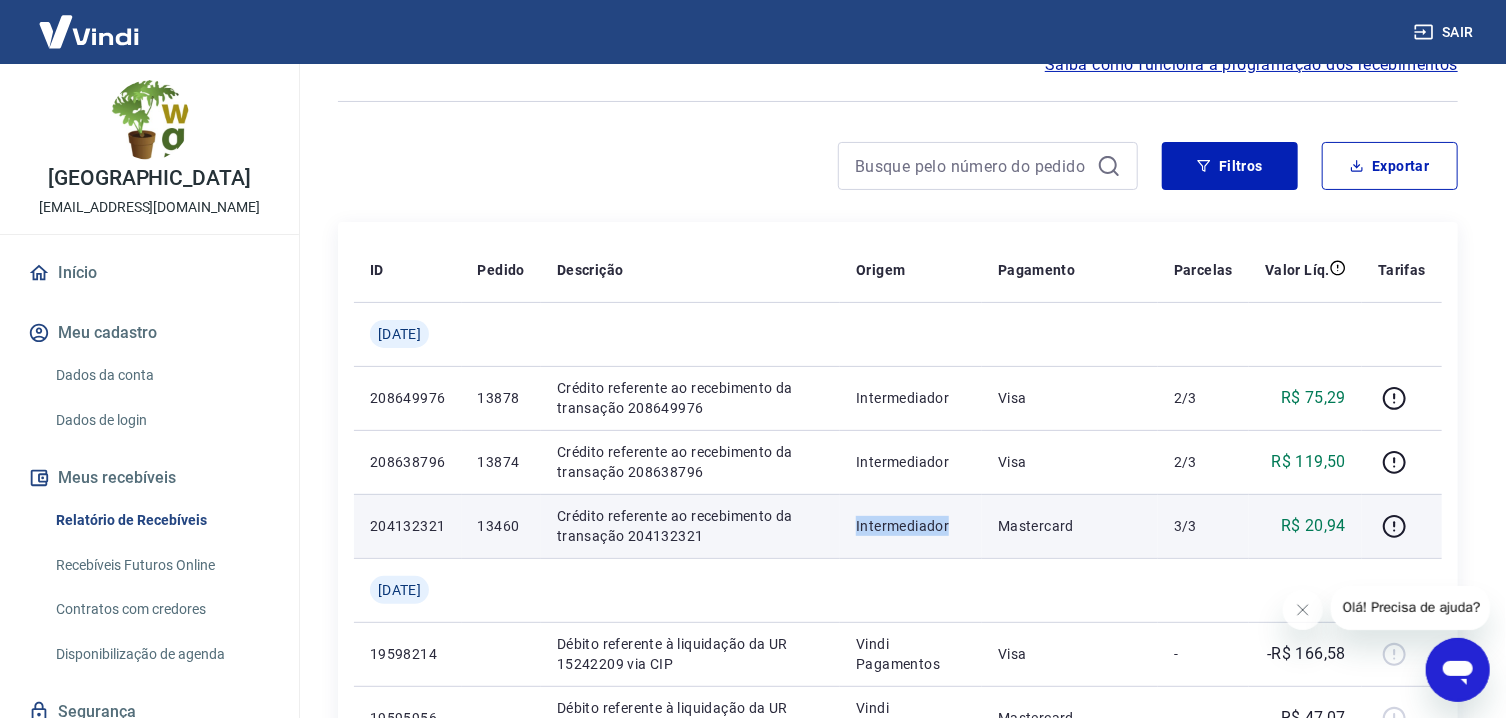 drag, startPoint x: 1039, startPoint y: 417, endPoint x: 1036, endPoint y: 517, distance: 100.04499 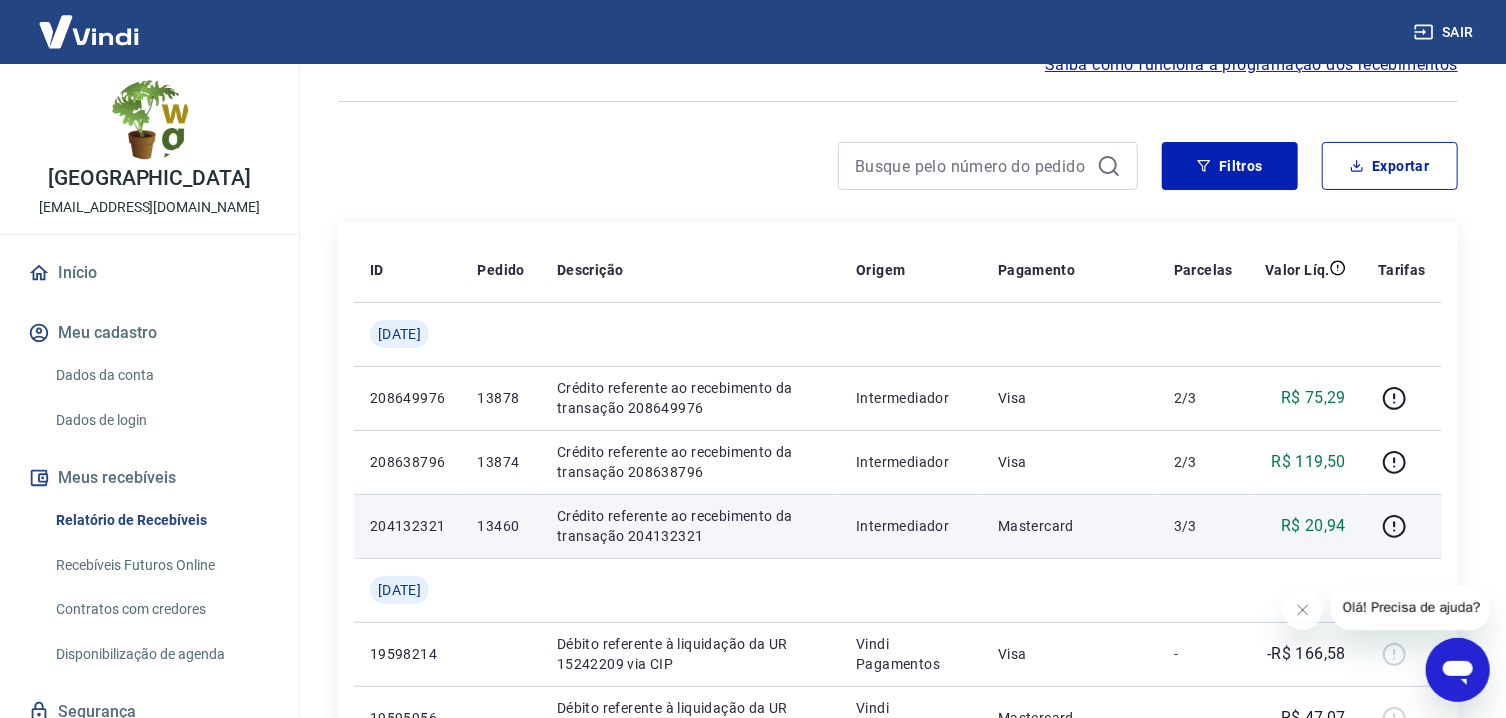 click on "Crédito referente ao recebimento da transação 204132321" at bounding box center [690, 526] 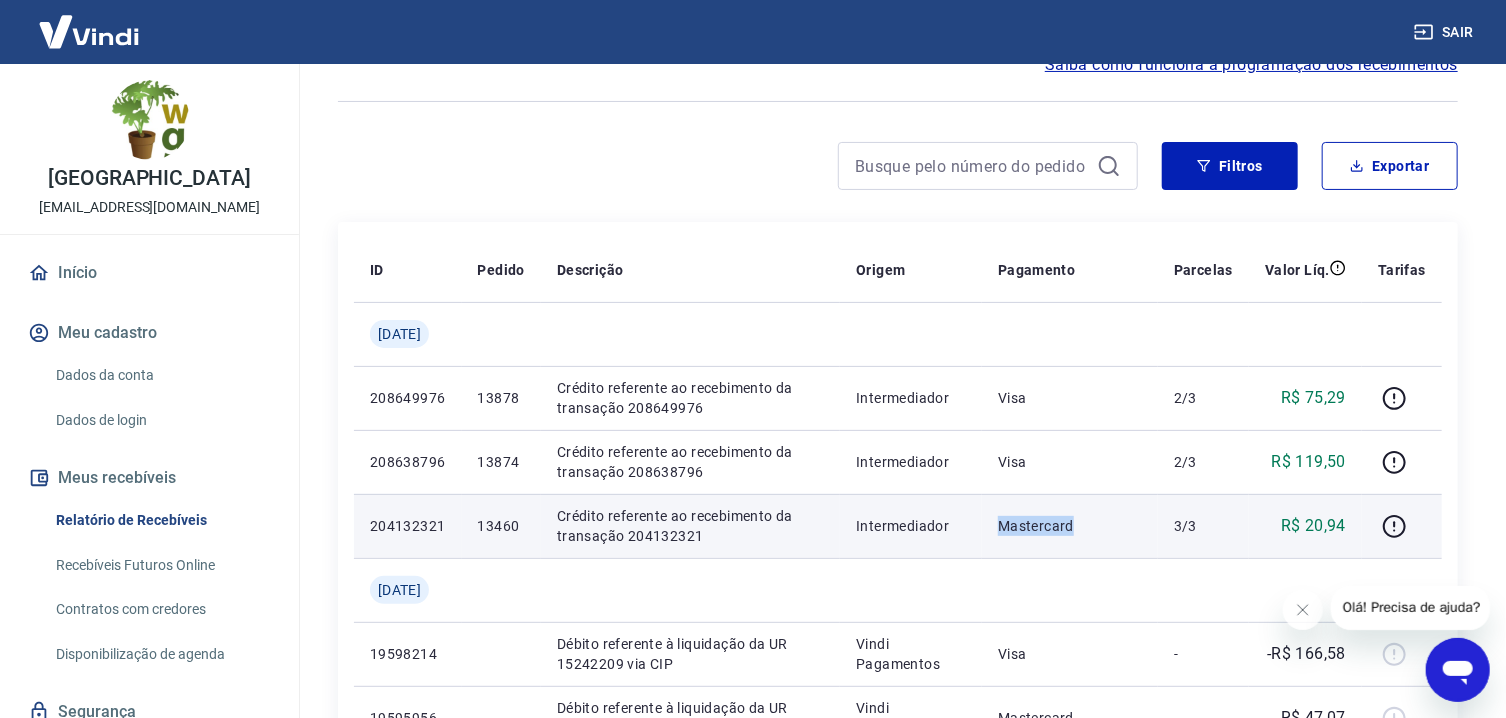 drag, startPoint x: 1196, startPoint y: 398, endPoint x: 1196, endPoint y: 521, distance: 123 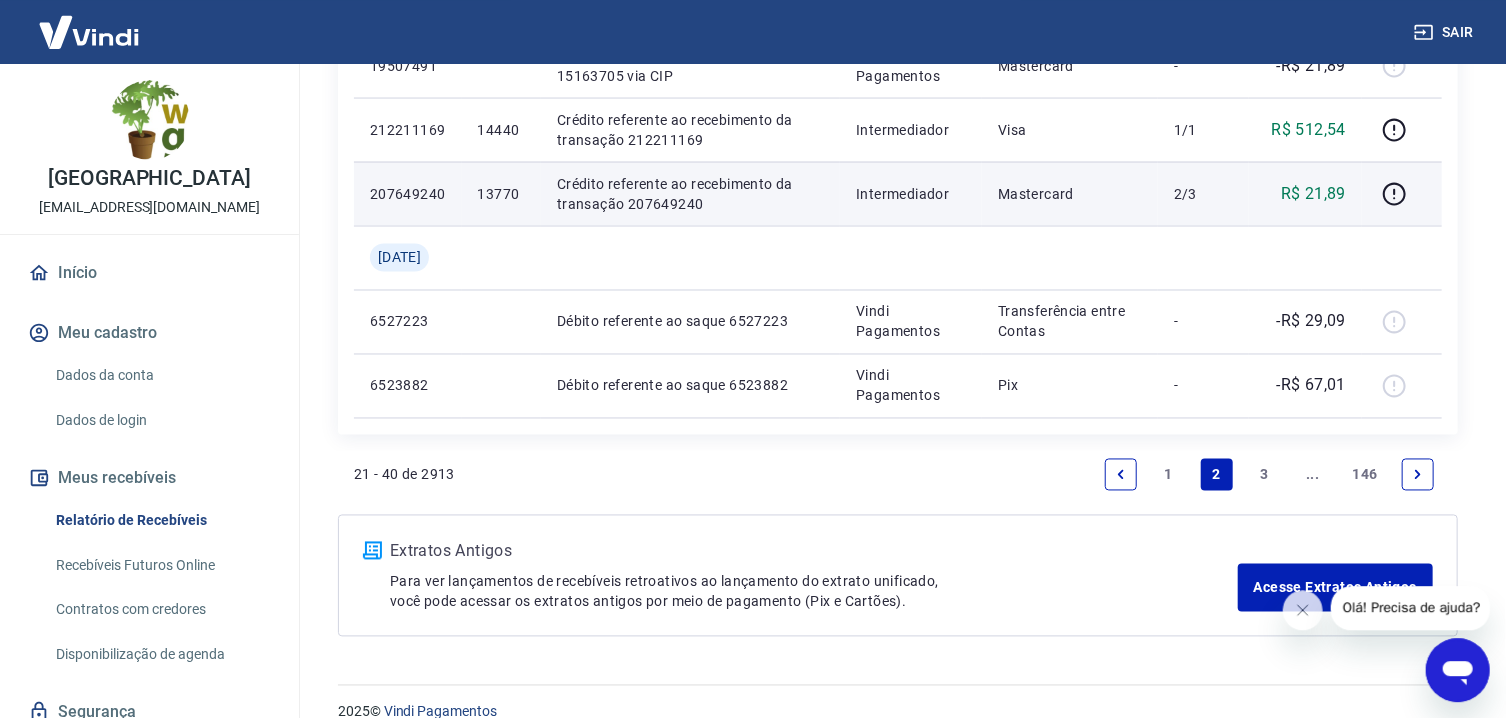 scroll, scrollTop: 1748, scrollLeft: 0, axis: vertical 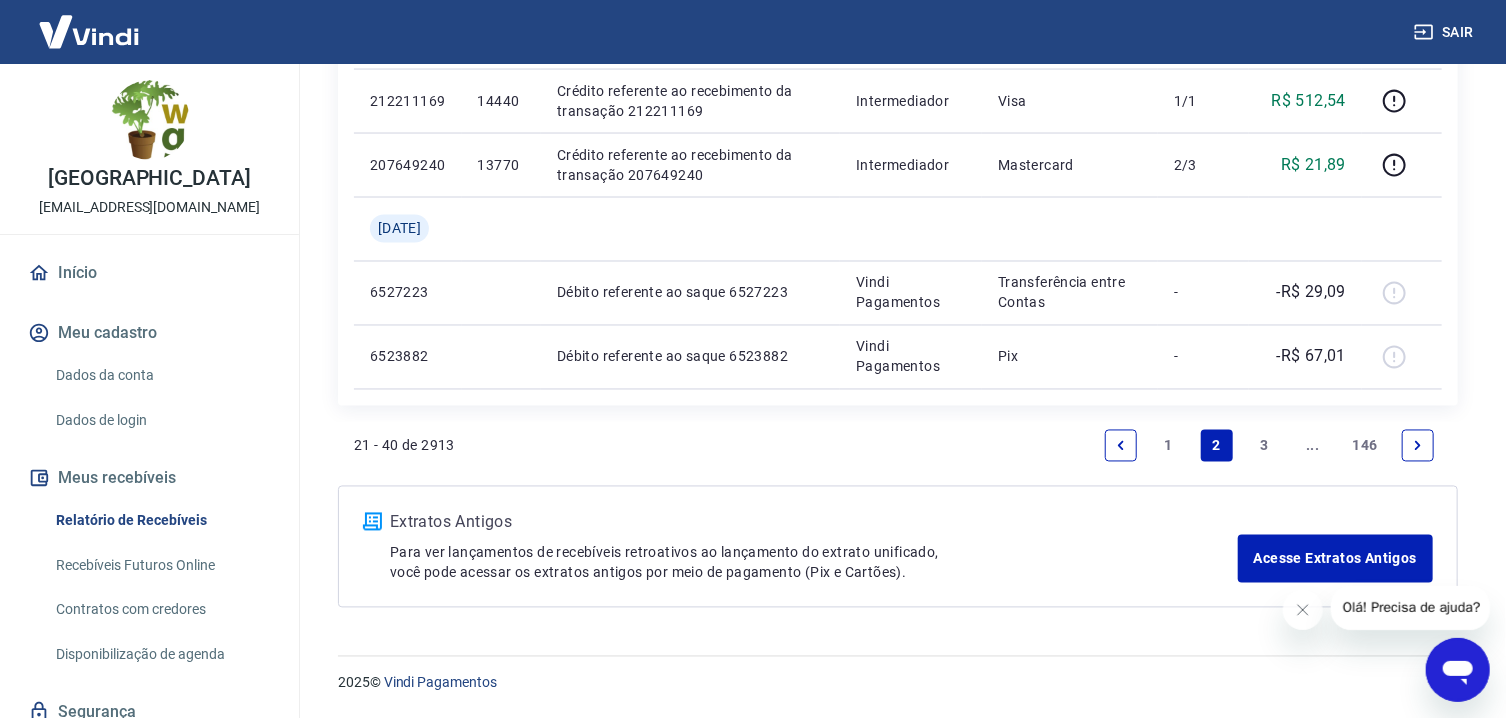click on "1" at bounding box center [1169, 446] 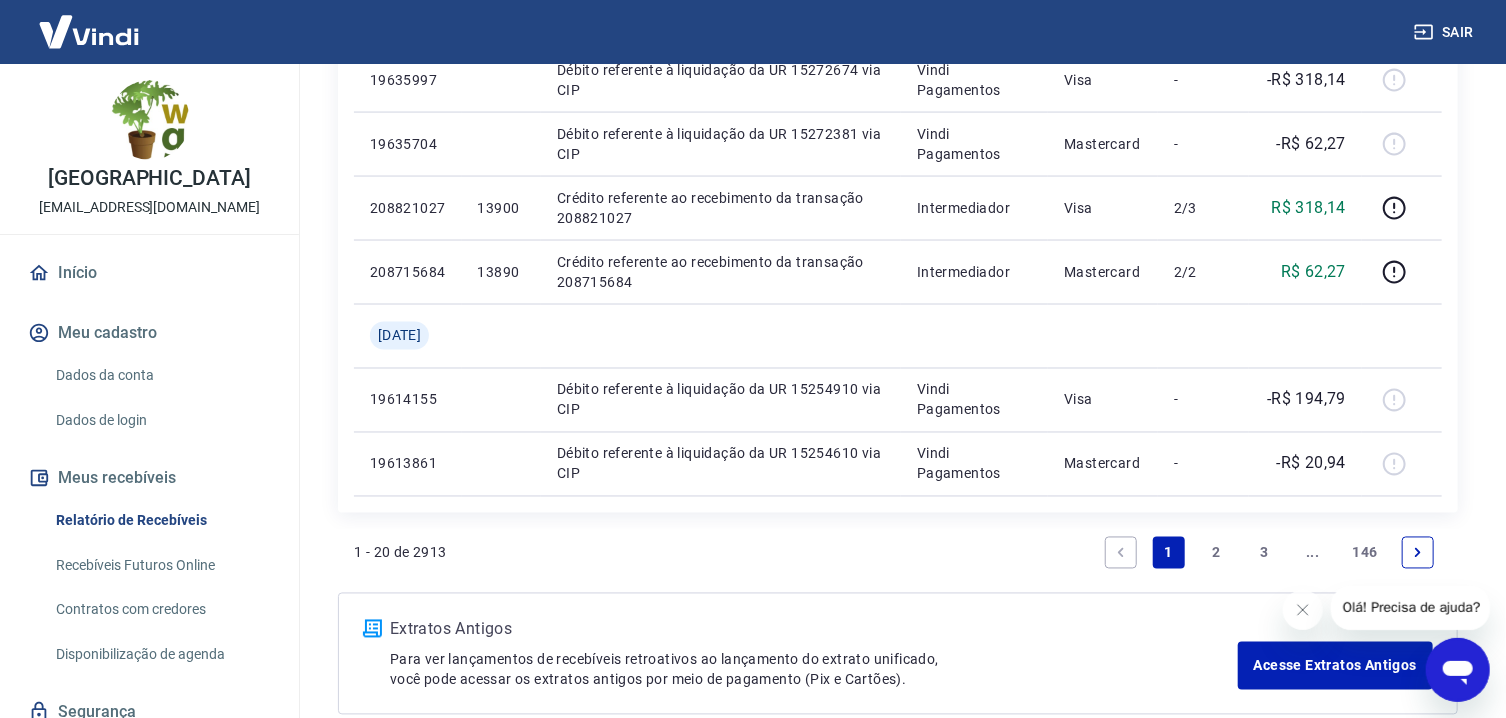 scroll, scrollTop: 1534, scrollLeft: 0, axis: vertical 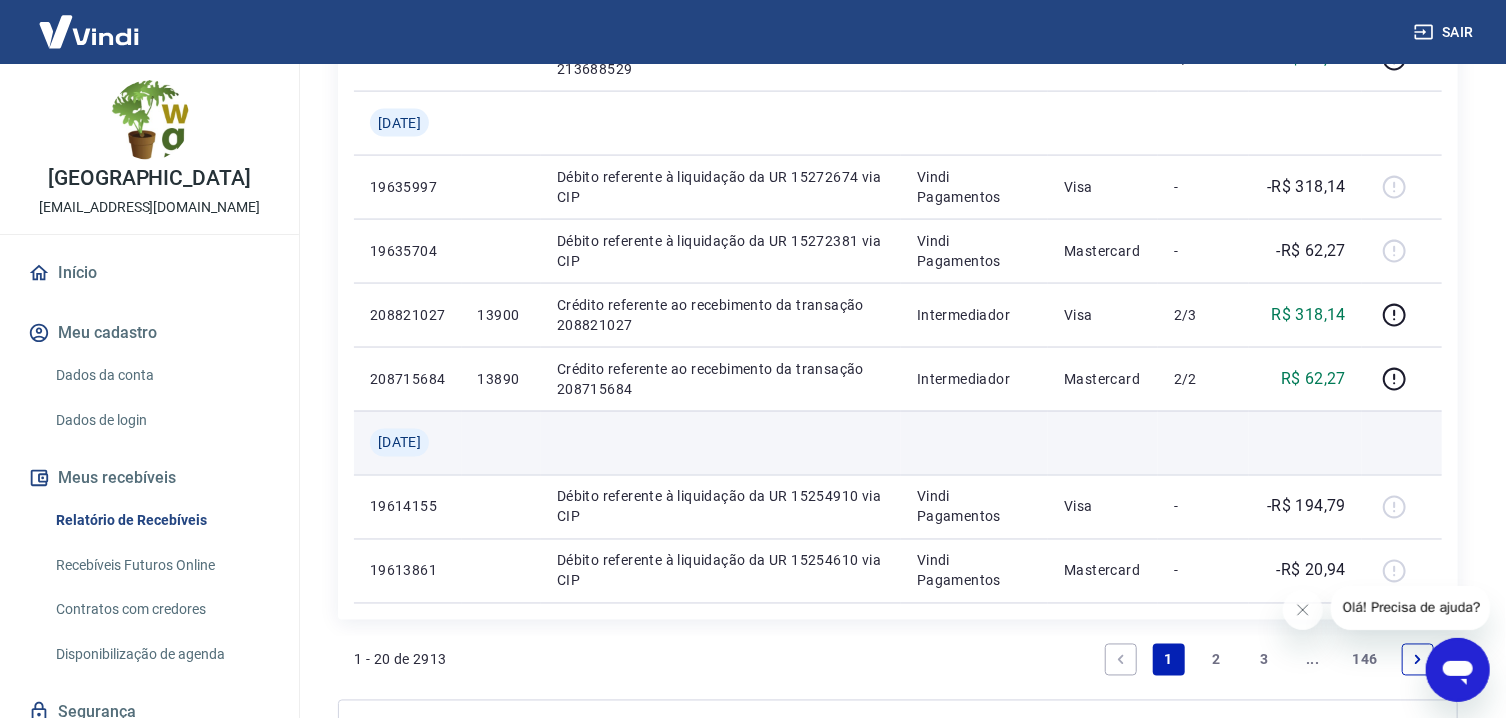 click at bounding box center [501, 443] 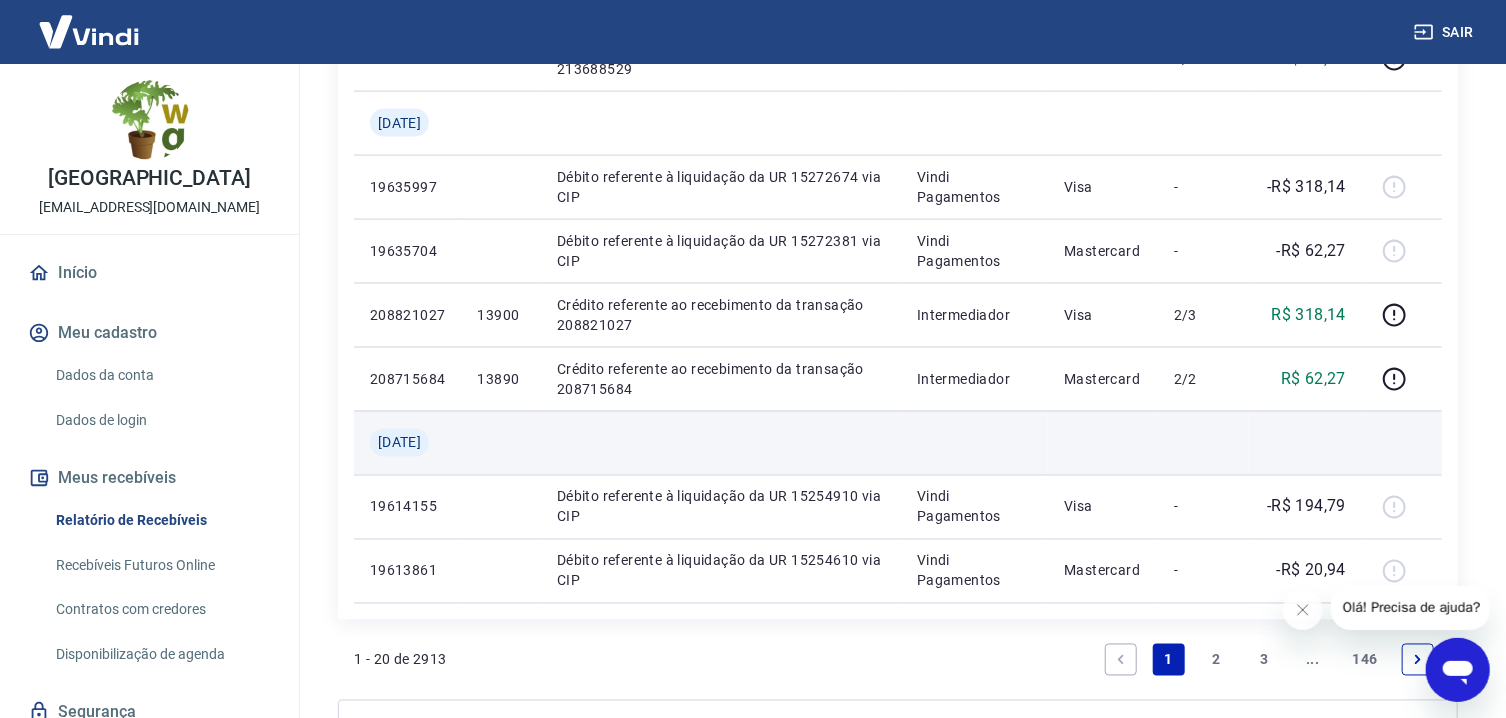 click at bounding box center [974, 443] 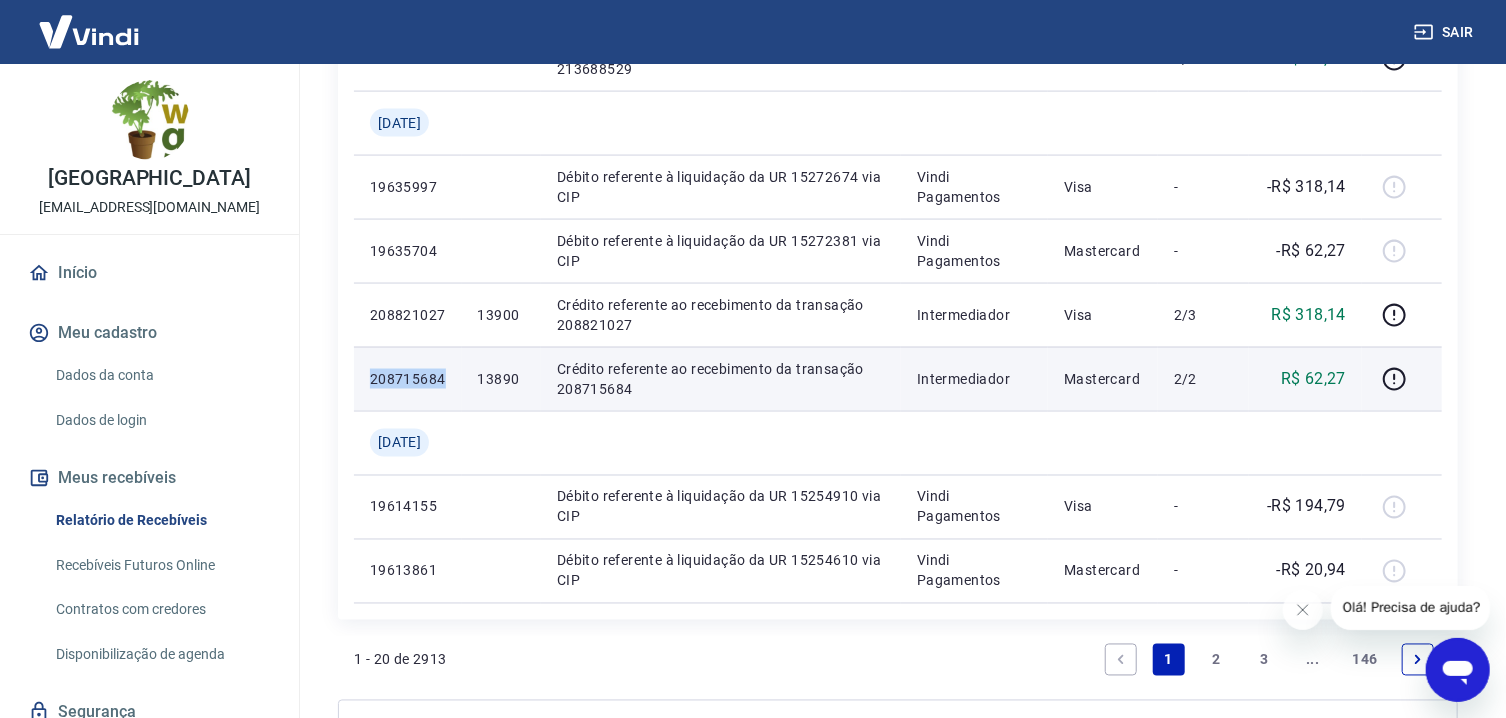 drag, startPoint x: 545, startPoint y: 335, endPoint x: 551, endPoint y: 367, distance: 32.55764 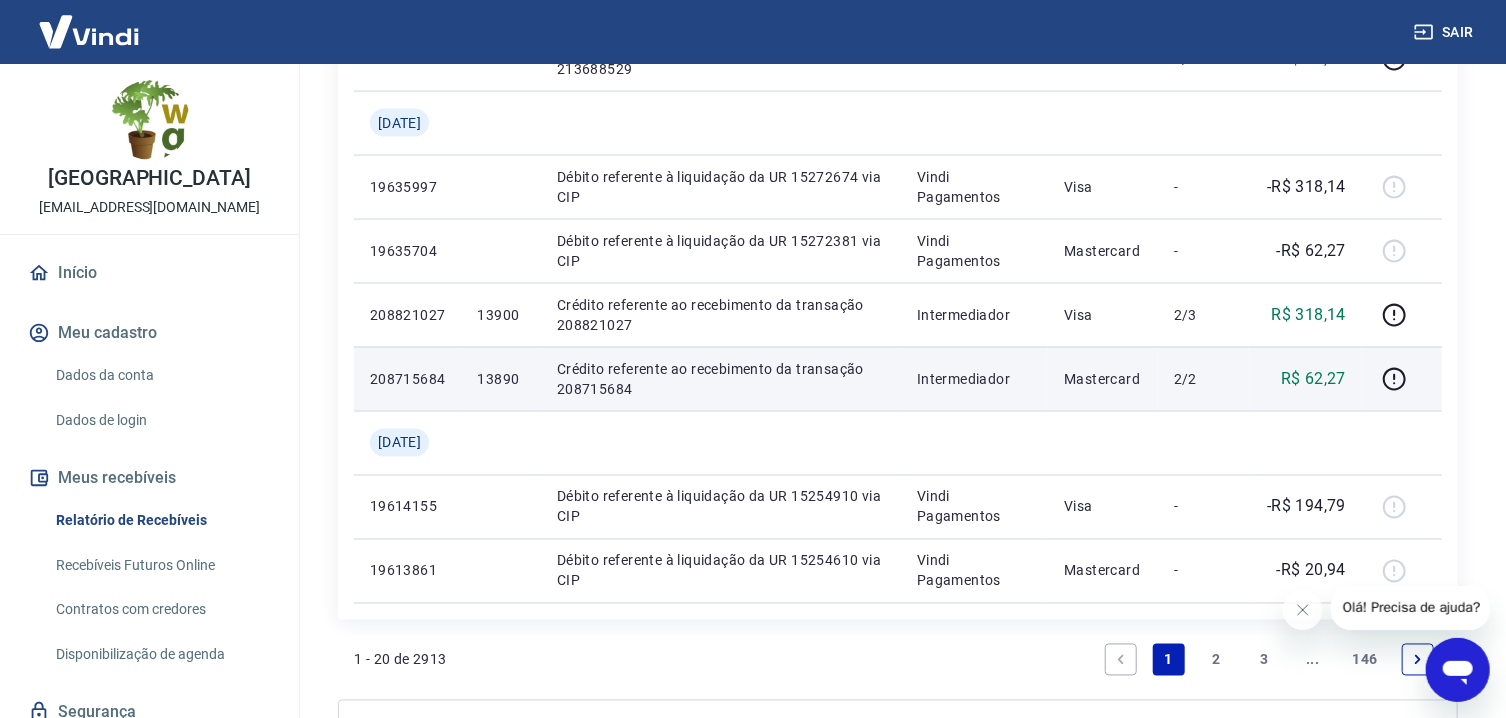 click on "Crédito referente ao recebimento da transação 208715684" at bounding box center (721, 379) 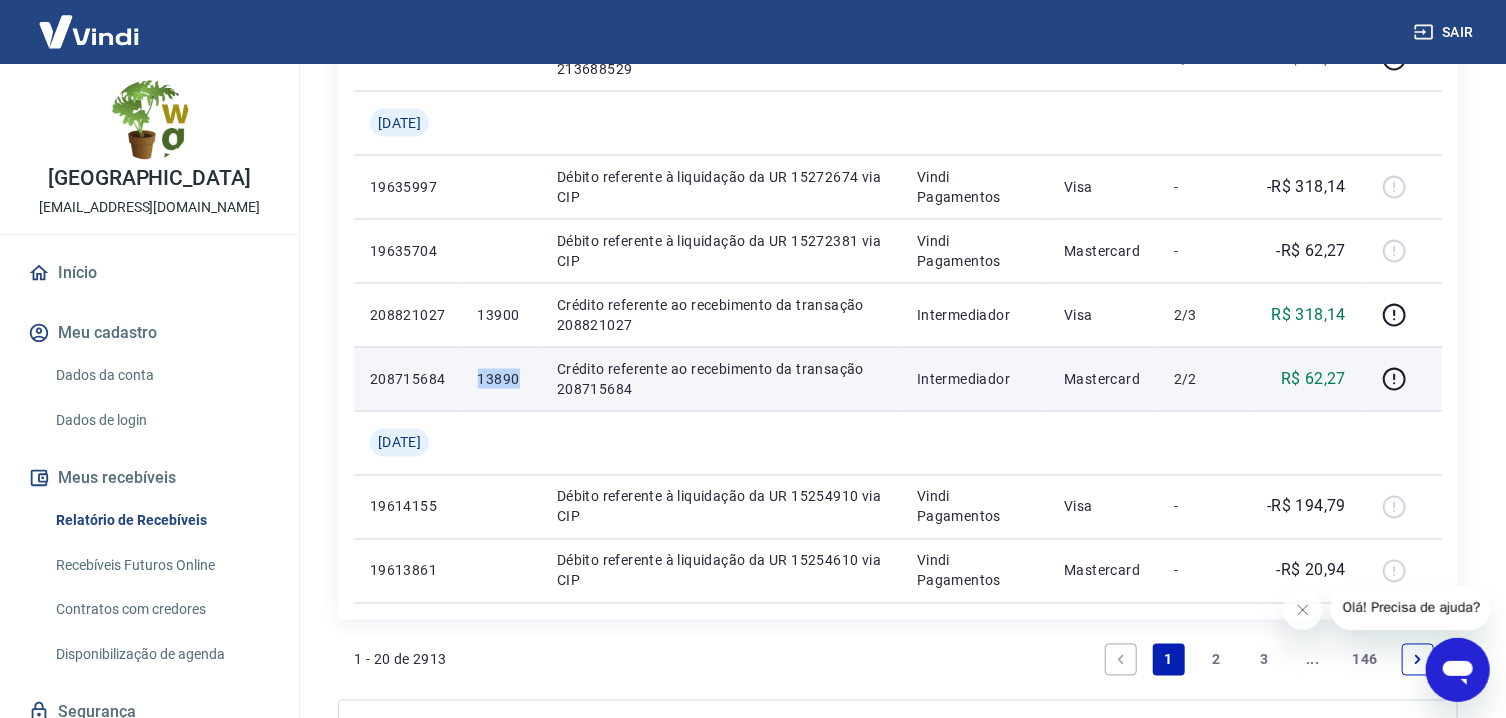drag, startPoint x: 660, startPoint y: 320, endPoint x: 660, endPoint y: 356, distance: 36 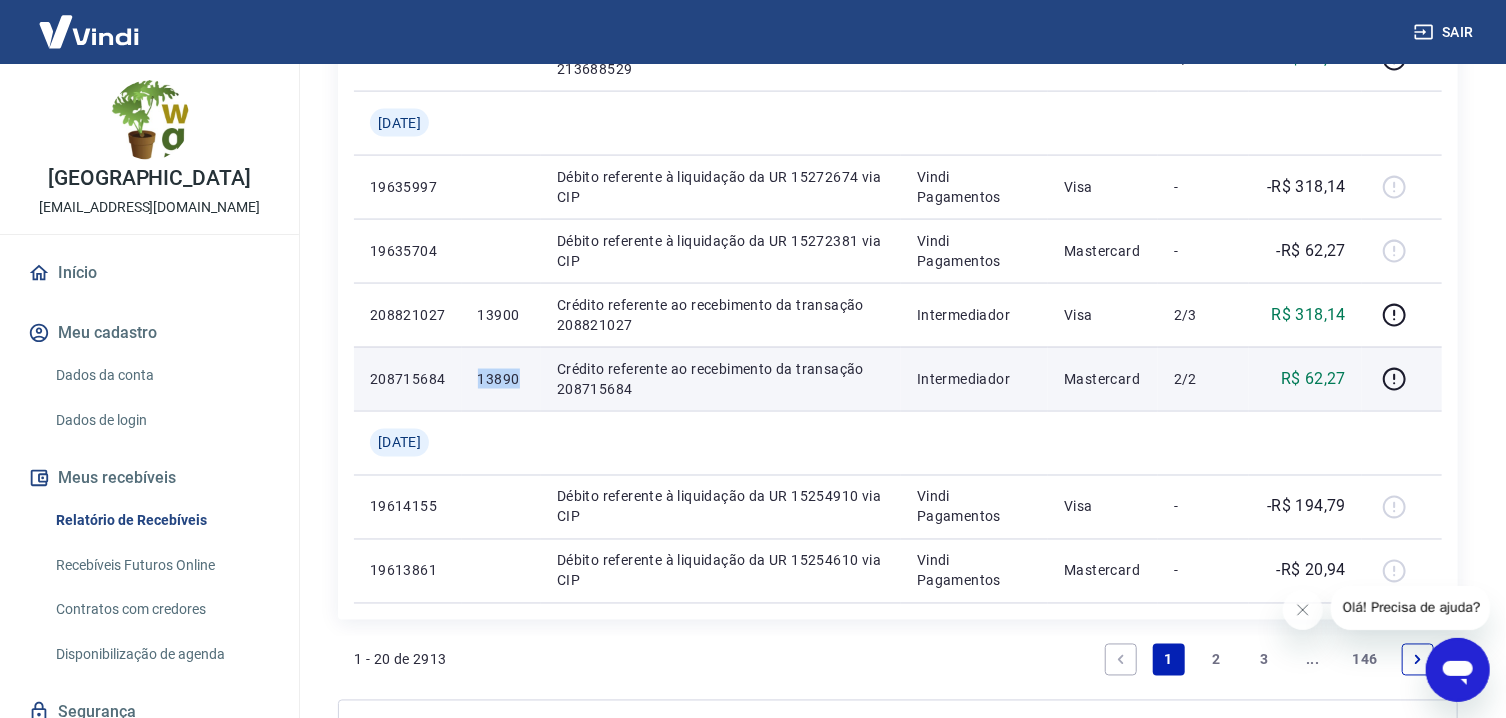 click on "Crédito referente ao recebimento da transação 208715684" at bounding box center [721, 379] 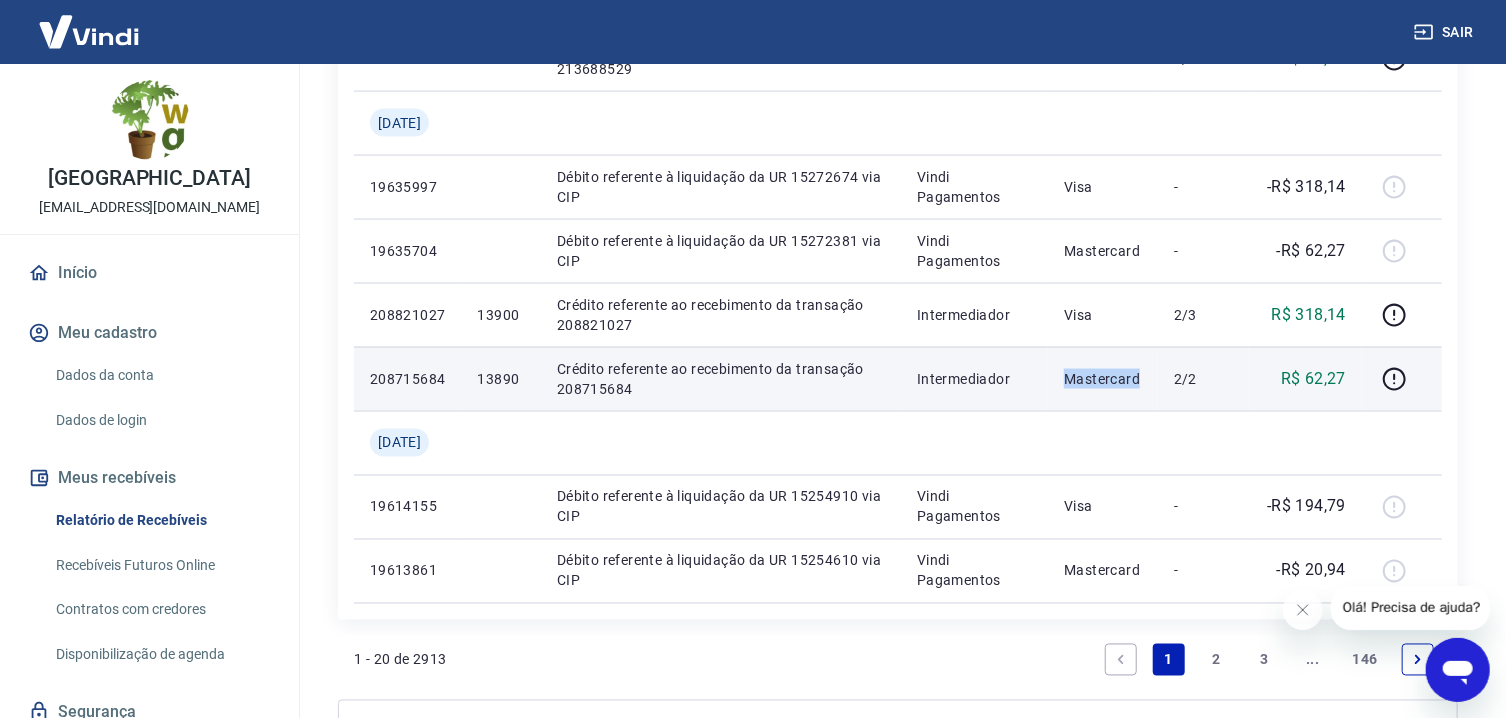drag, startPoint x: 1198, startPoint y: 332, endPoint x: 1206, endPoint y: 381, distance: 49.648766 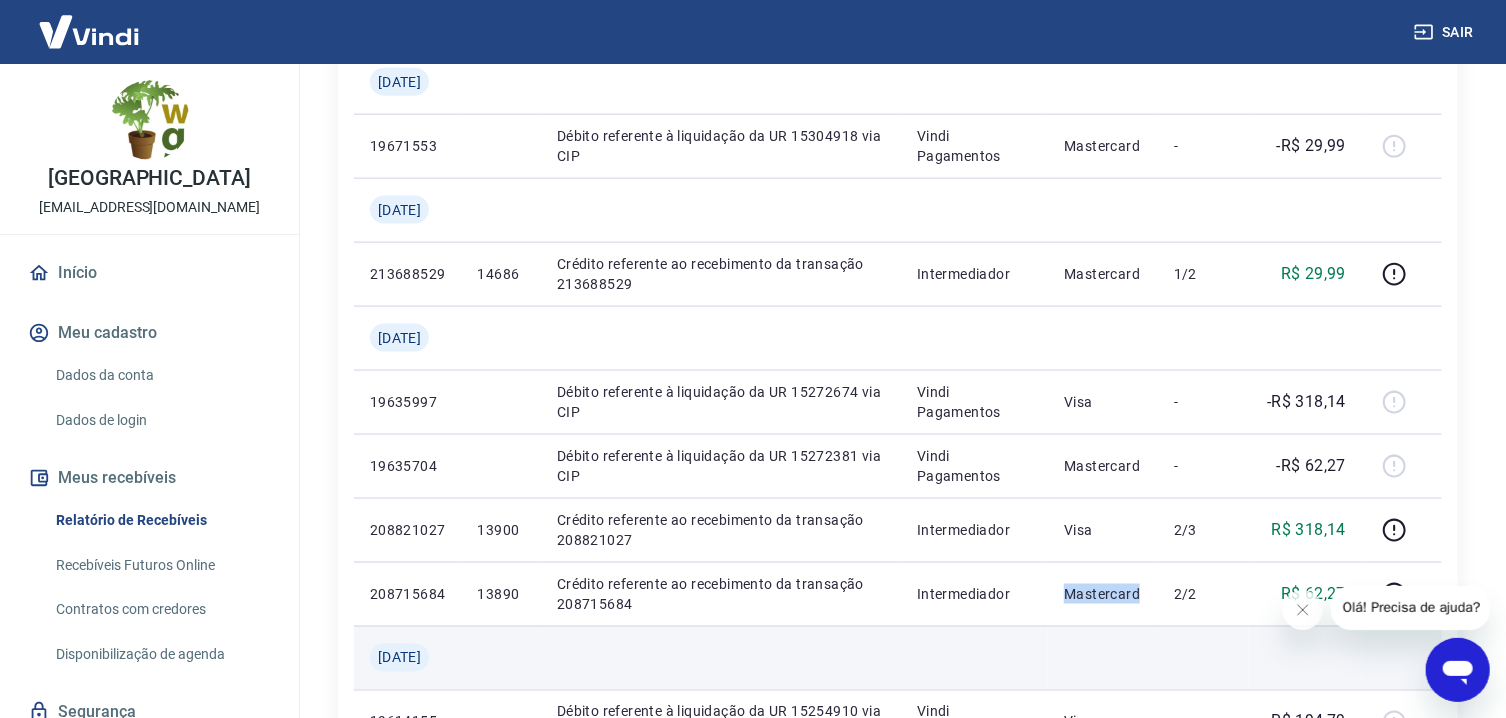 scroll, scrollTop: 1212, scrollLeft: 0, axis: vertical 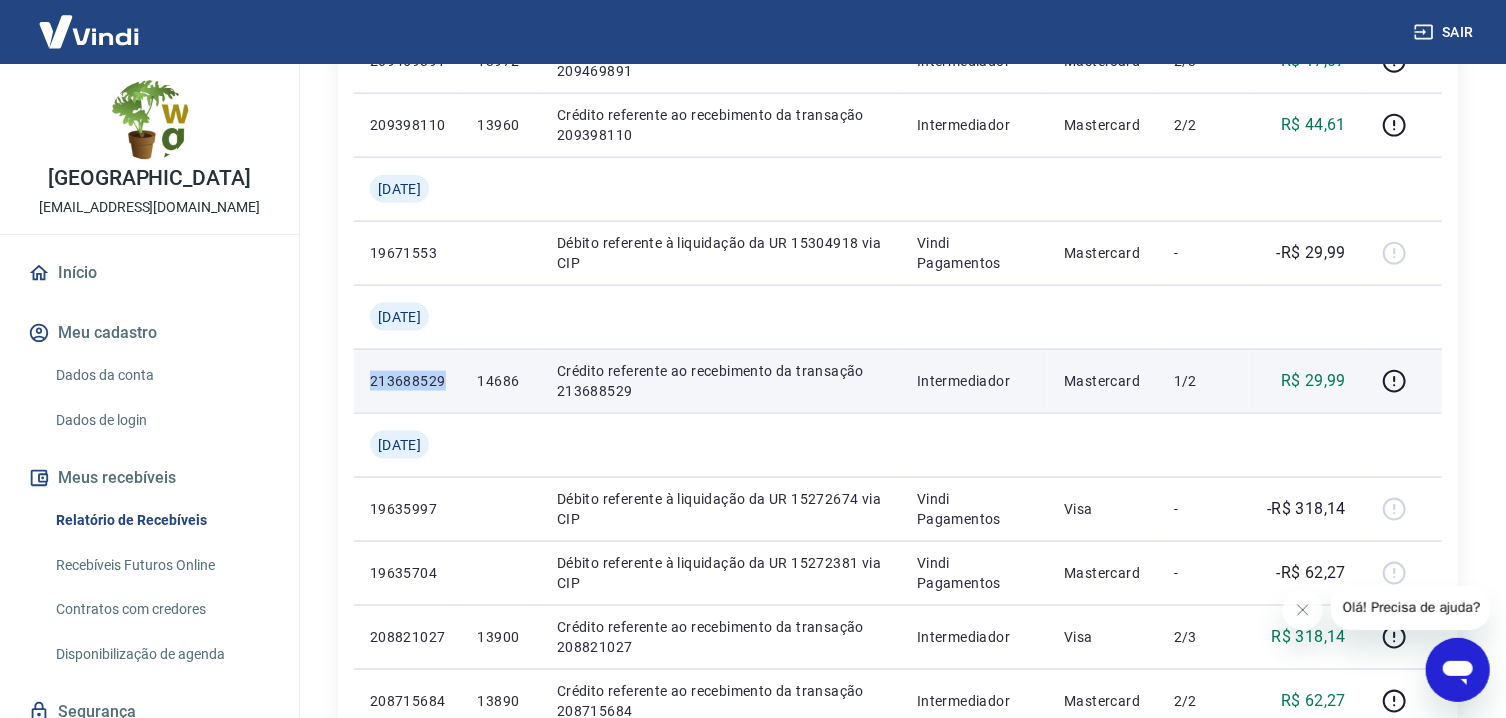 click on "14686" at bounding box center [501, 381] 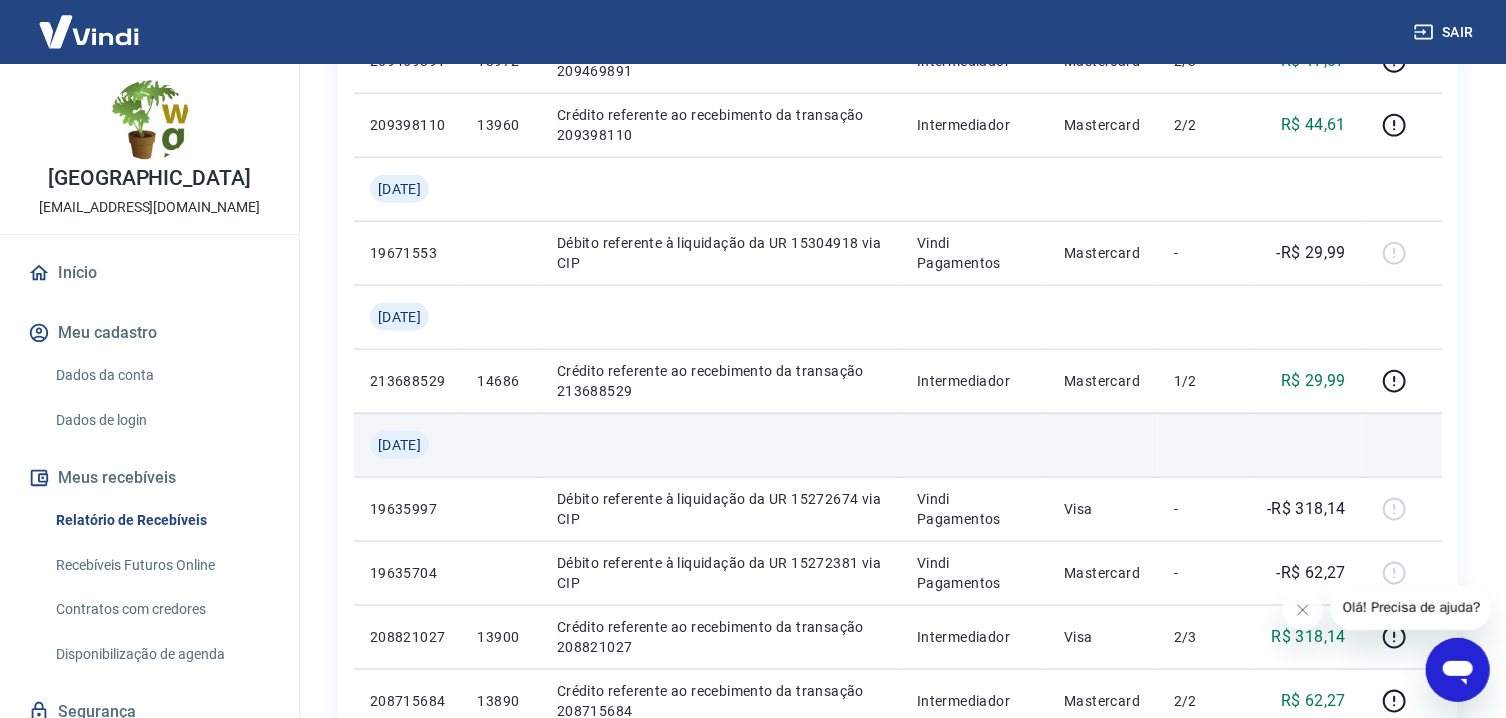 click at bounding box center [974, 445] 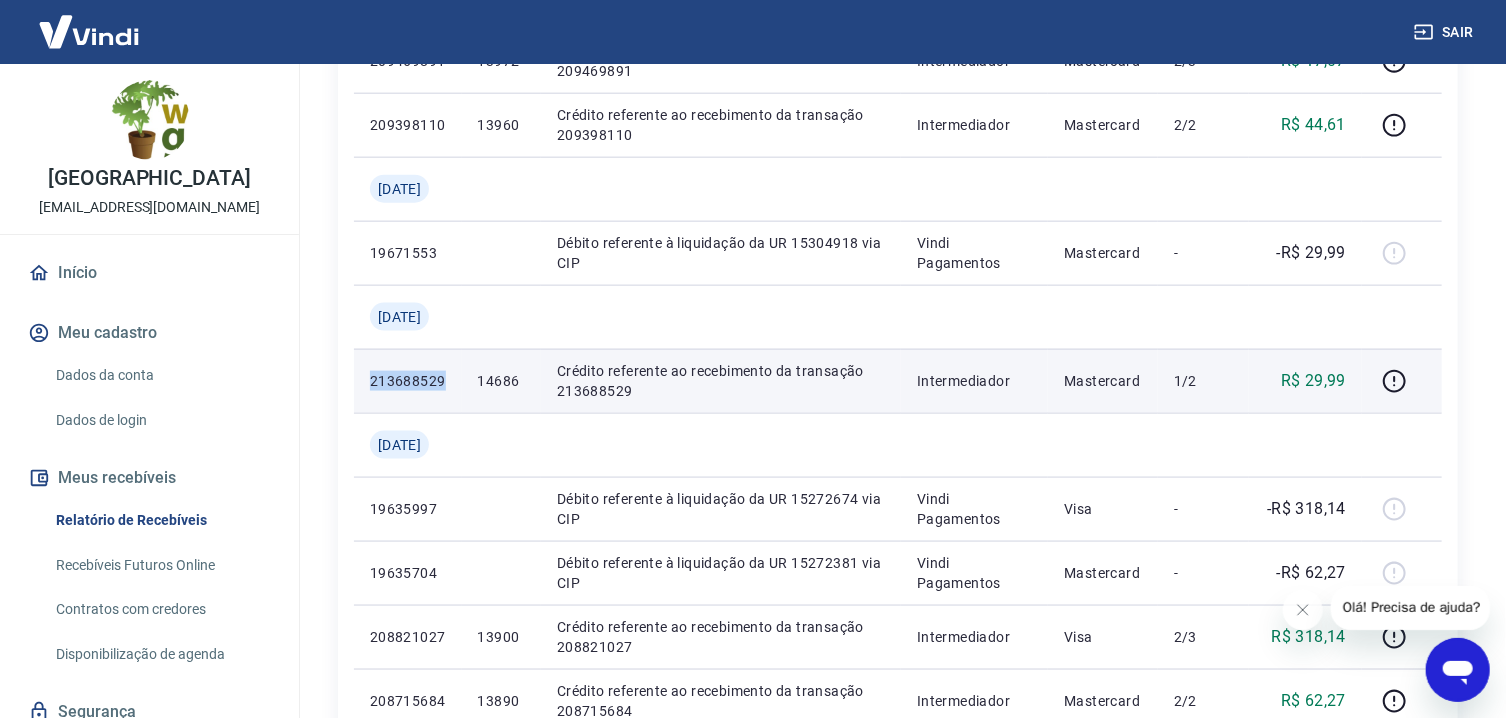 click on "14686" at bounding box center [501, 381] 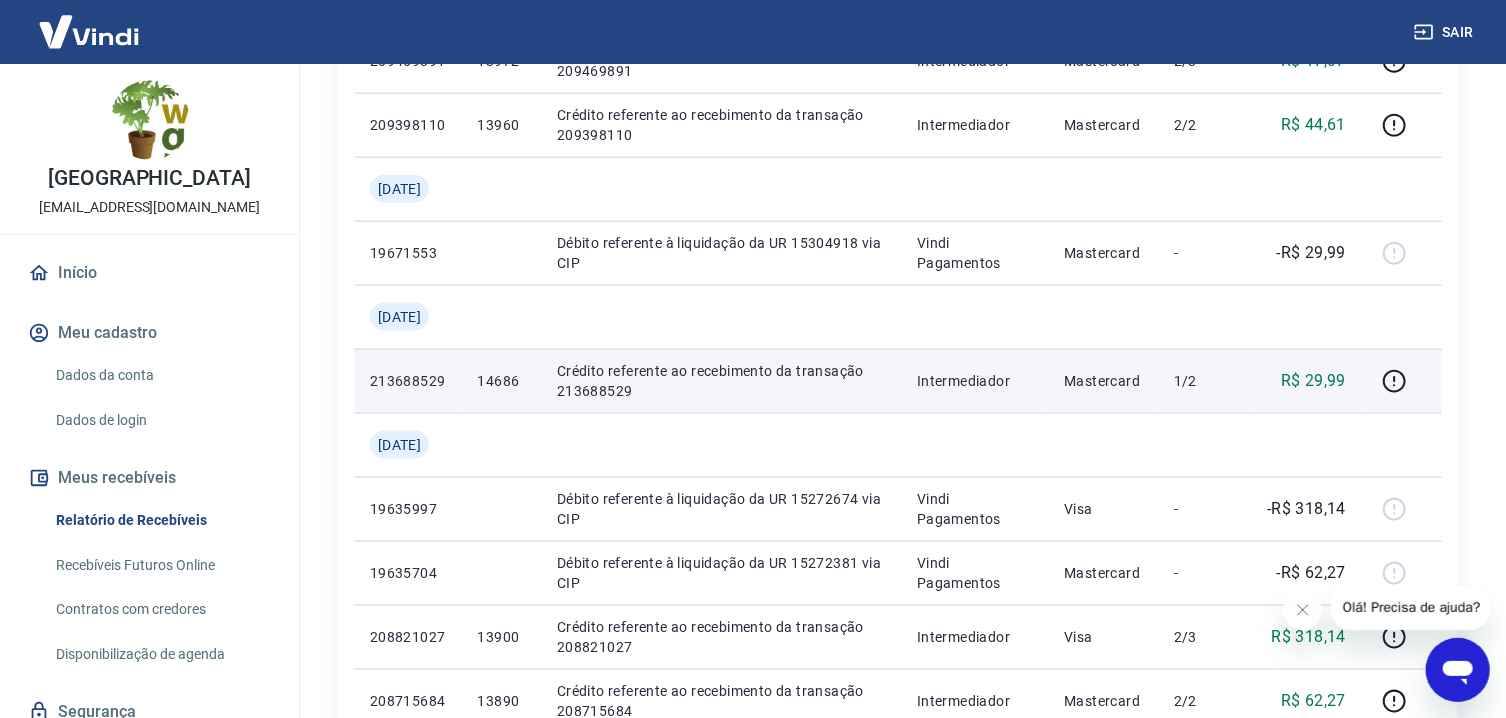 click on "R$ 29,99" at bounding box center (1305, 381) 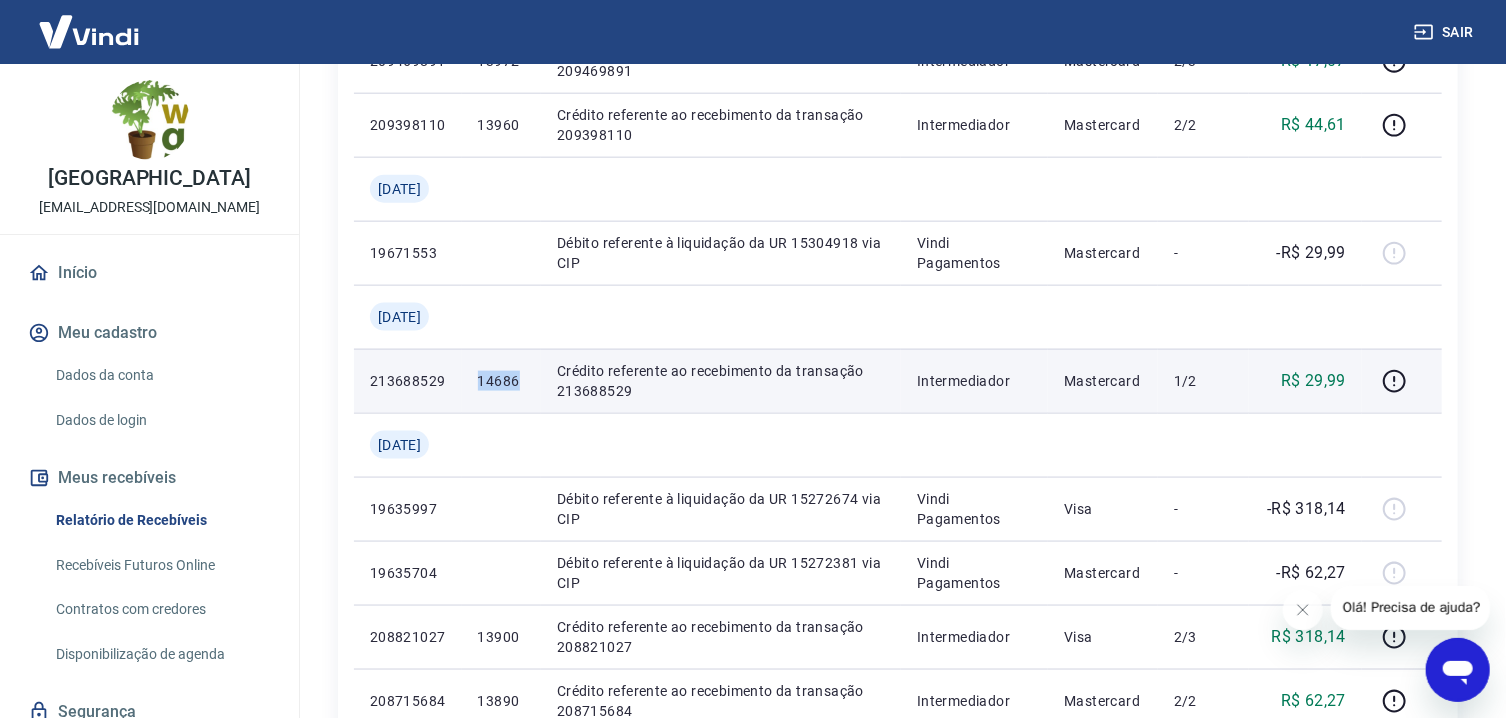 click on "Crédito referente ao recebimento da transação 213688529" at bounding box center (721, 381) 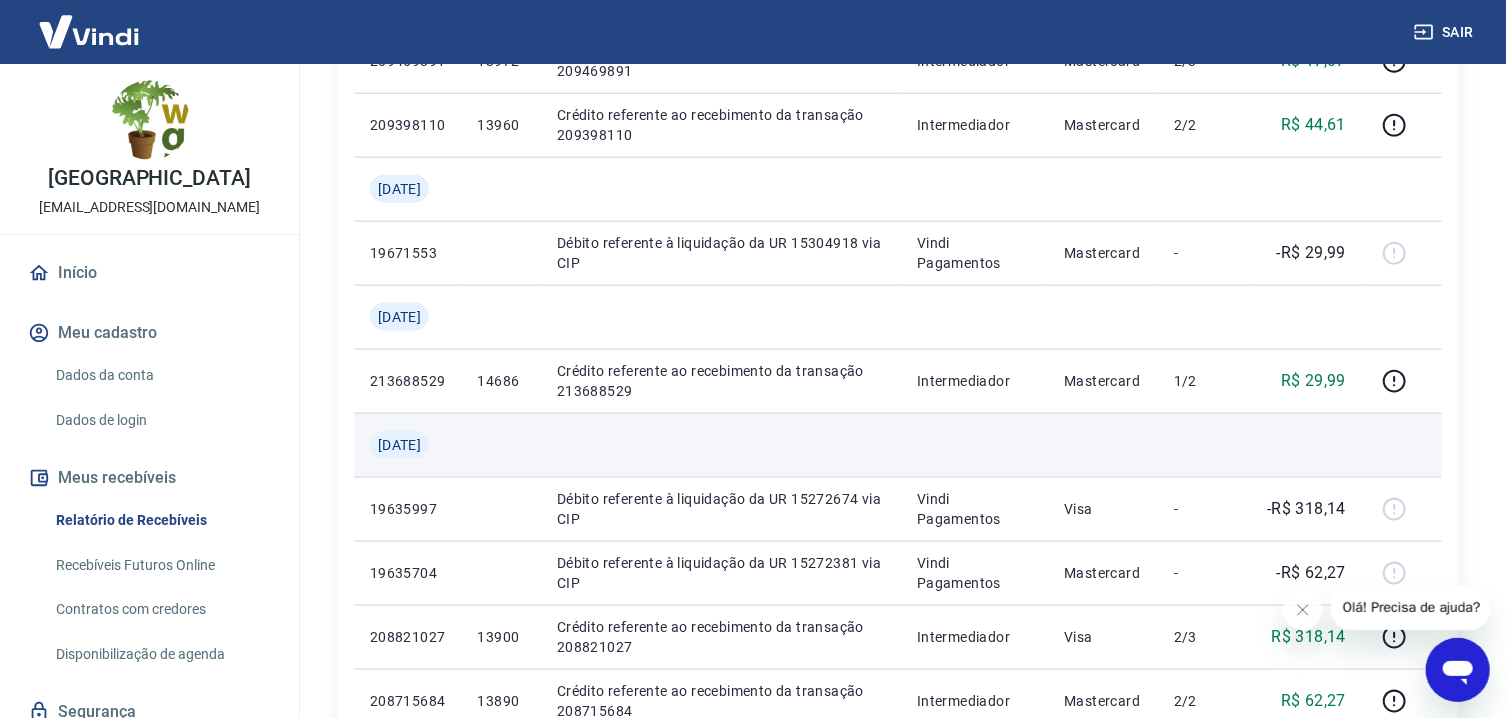 click at bounding box center [721, 445] 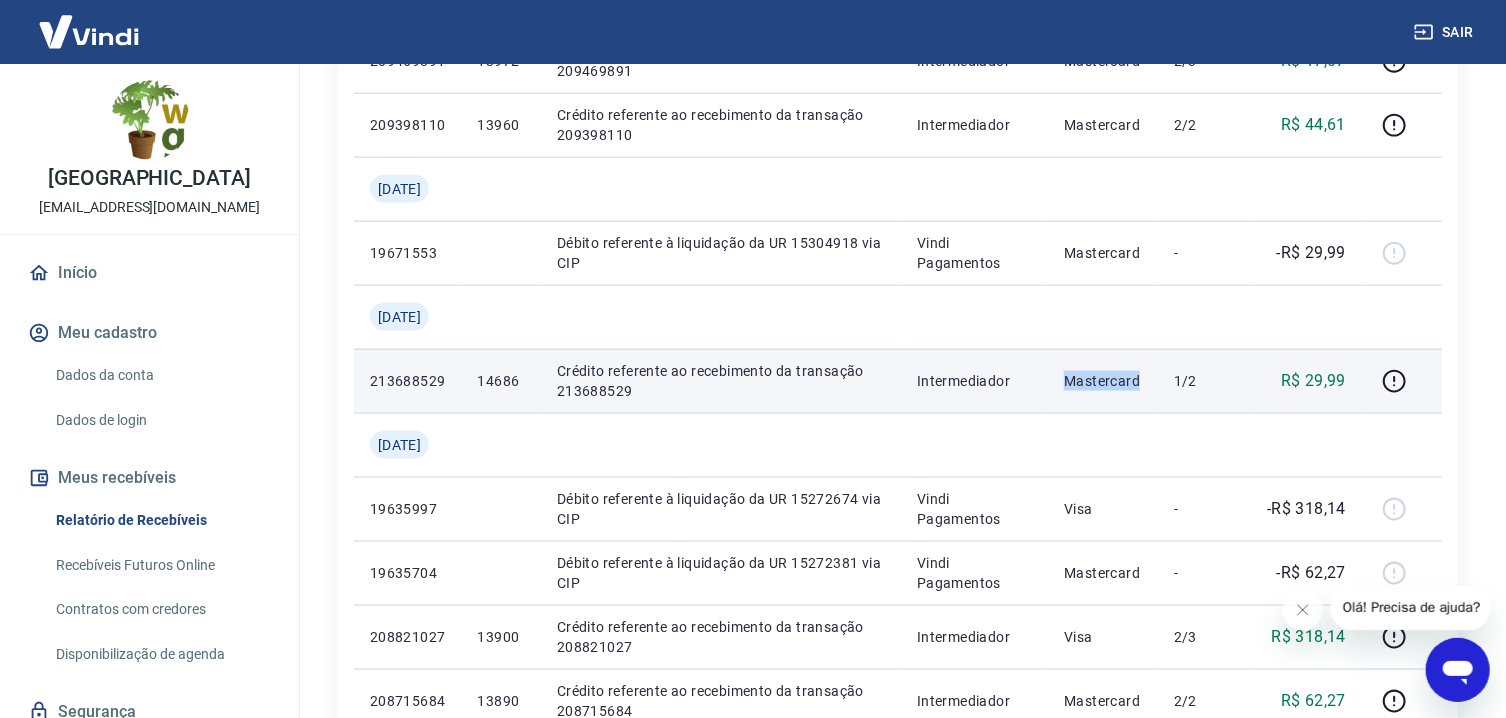 click on "1/2" at bounding box center [1203, 381] 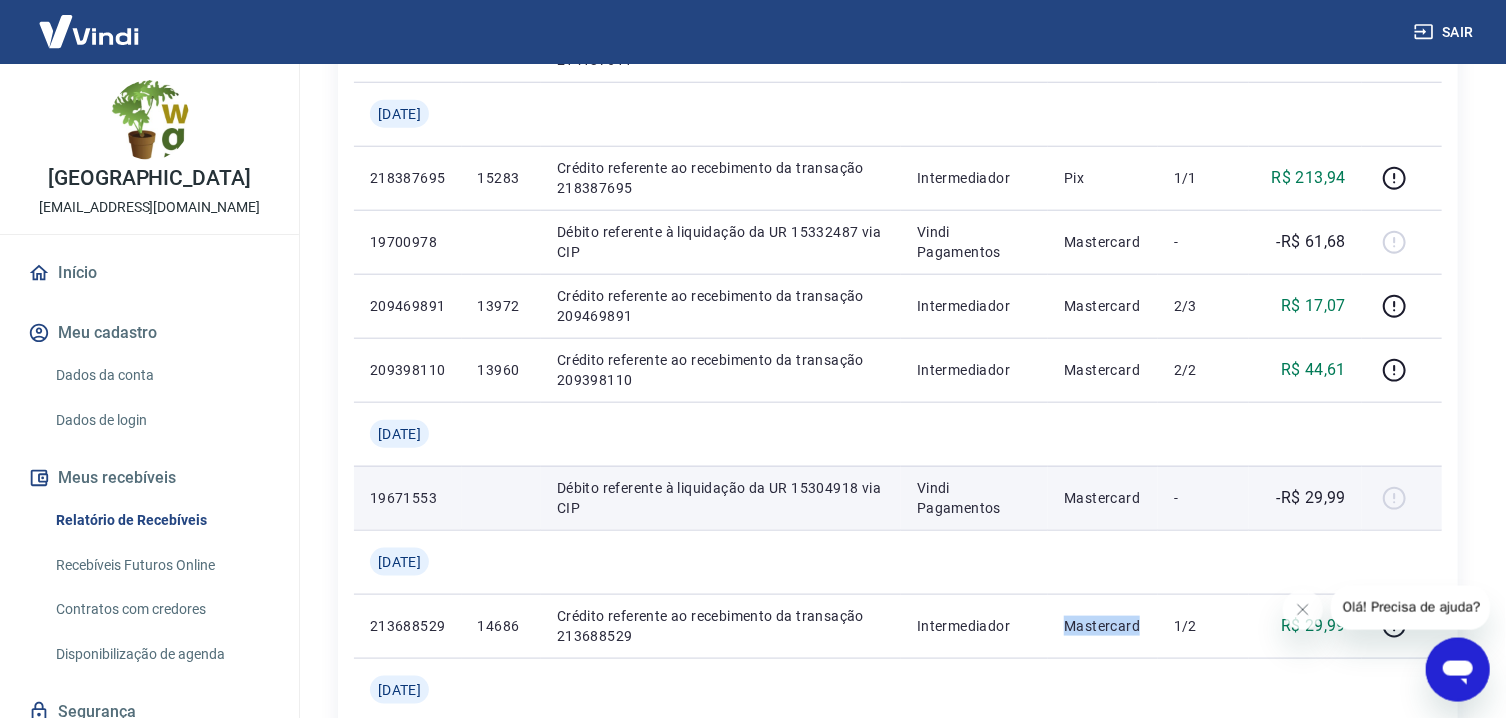 scroll, scrollTop: 891, scrollLeft: 0, axis: vertical 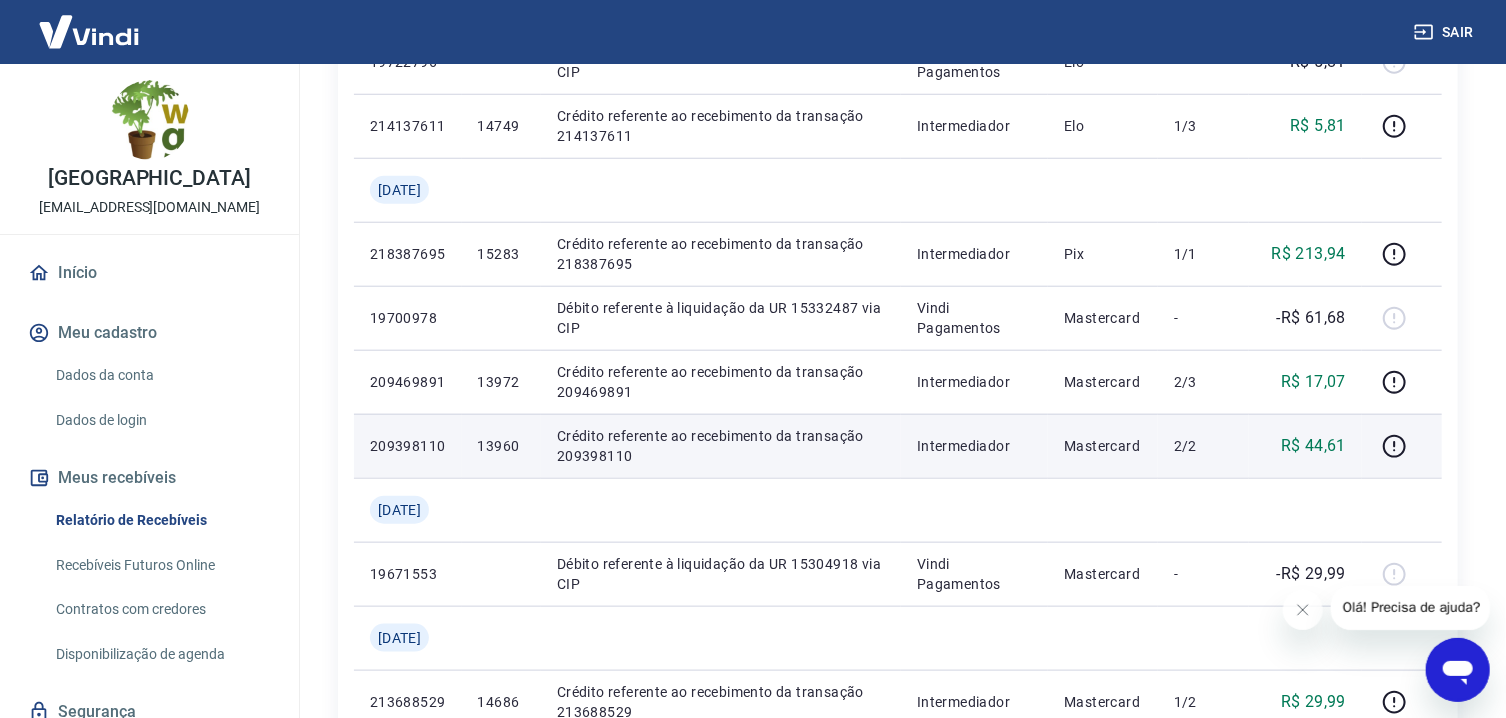 click on "Crédito referente ao recebimento da transação 209398110" at bounding box center (721, 446) 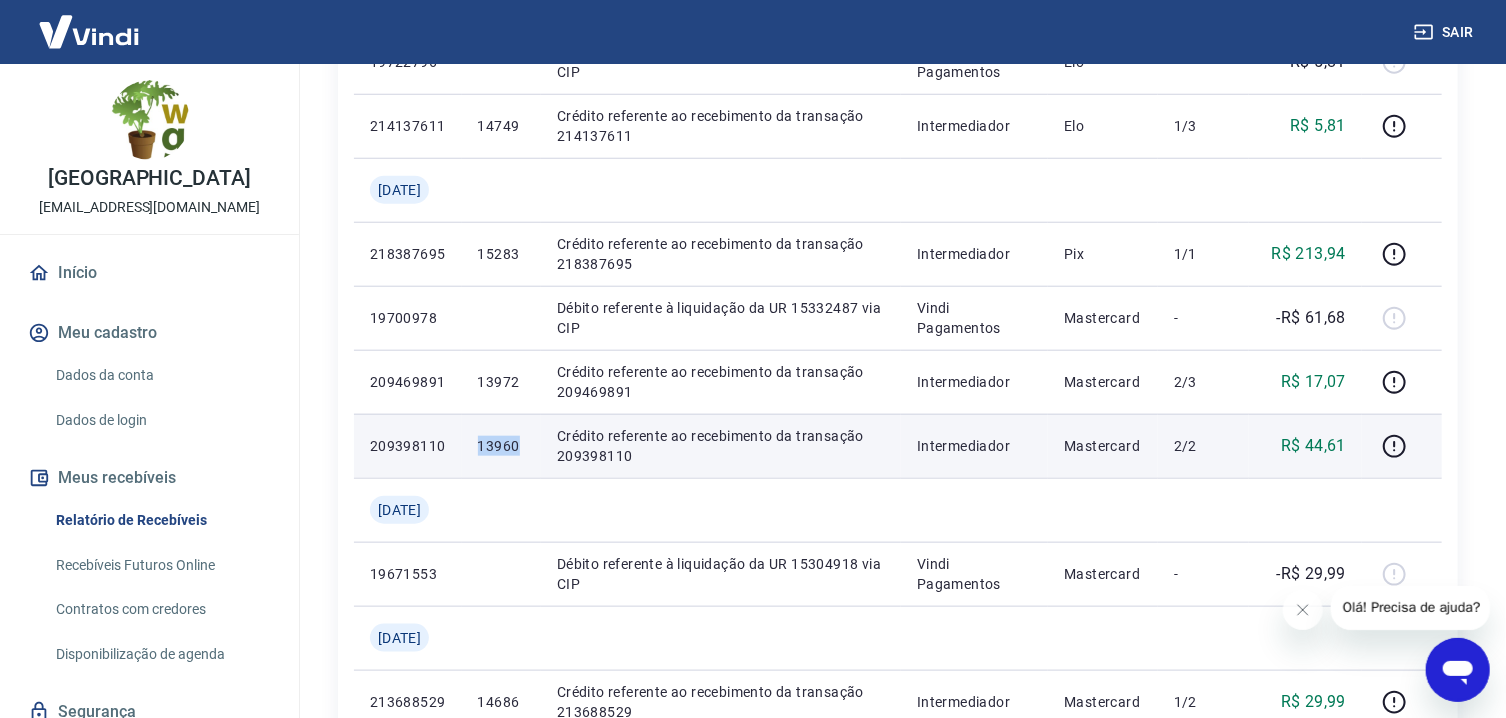 drag, startPoint x: 678, startPoint y: 385, endPoint x: 683, endPoint y: 428, distance: 43.289722 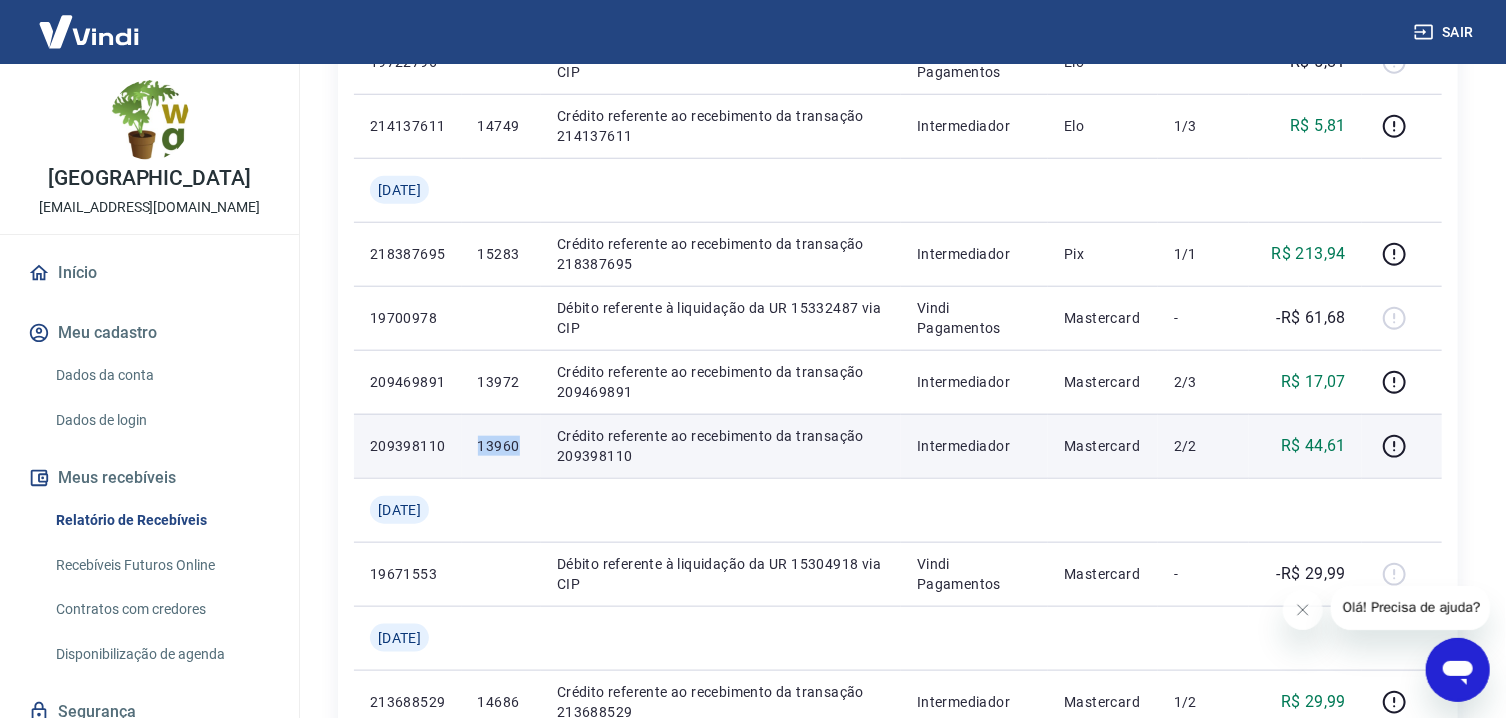 click on "Crédito referente ao recebimento da transação 209398110" at bounding box center (721, 446) 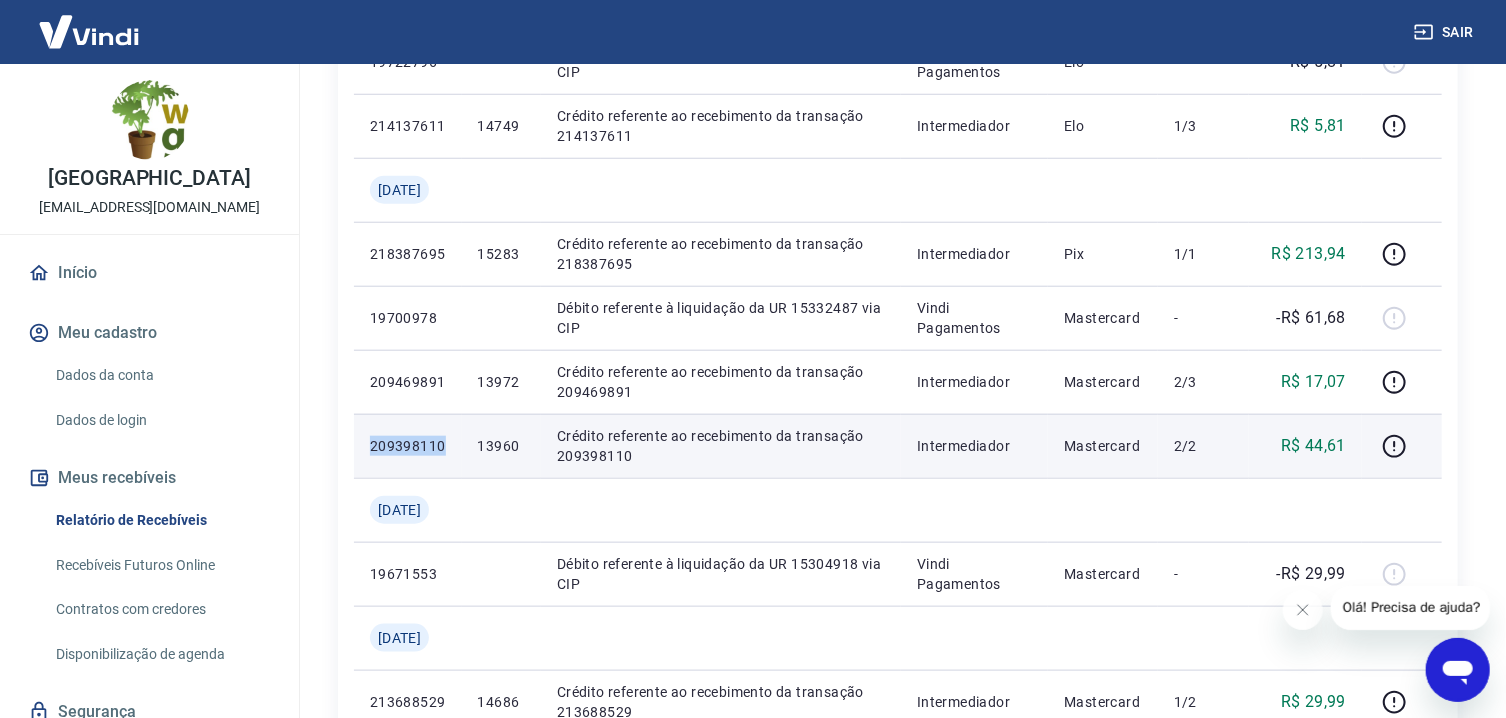 drag, startPoint x: 521, startPoint y: 392, endPoint x: 528, endPoint y: 429, distance: 37.65634 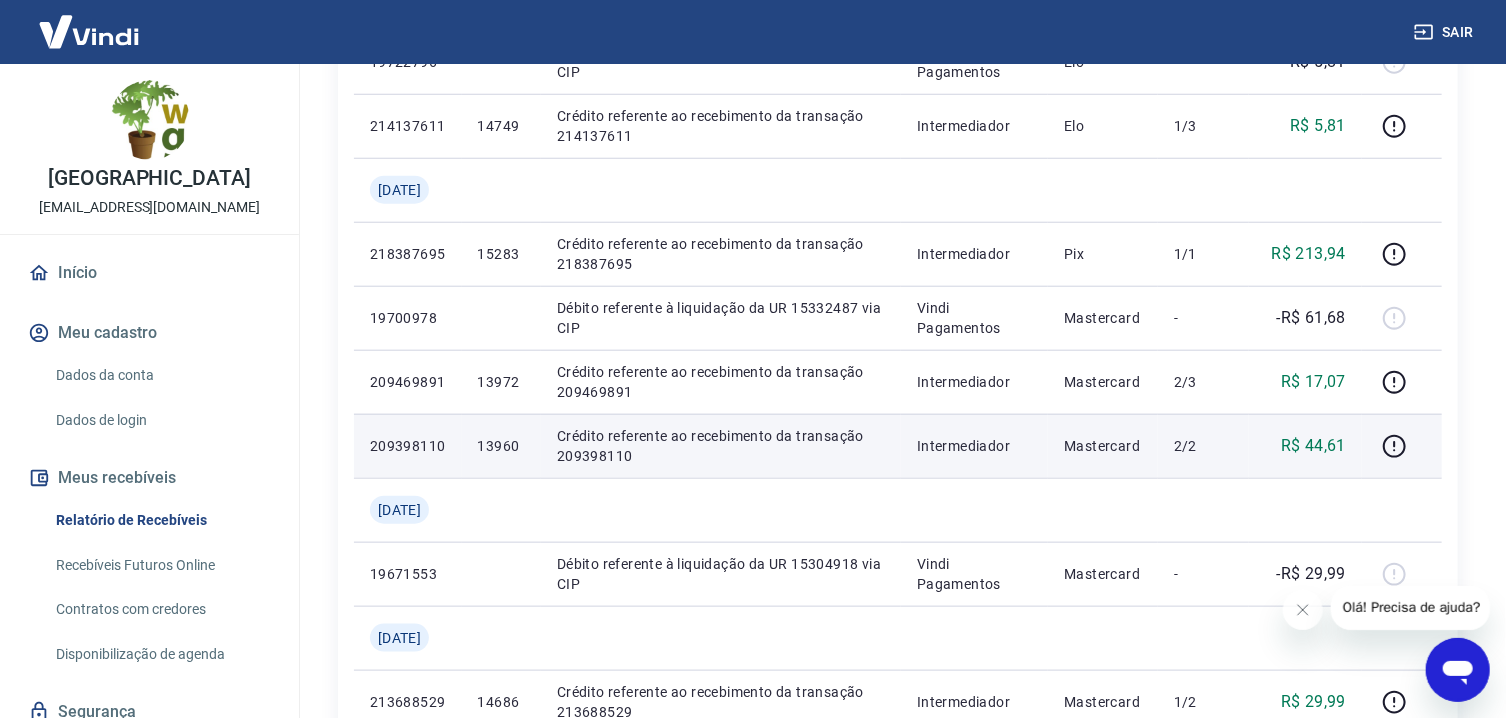 click on "Mastercard" at bounding box center (1103, 446) 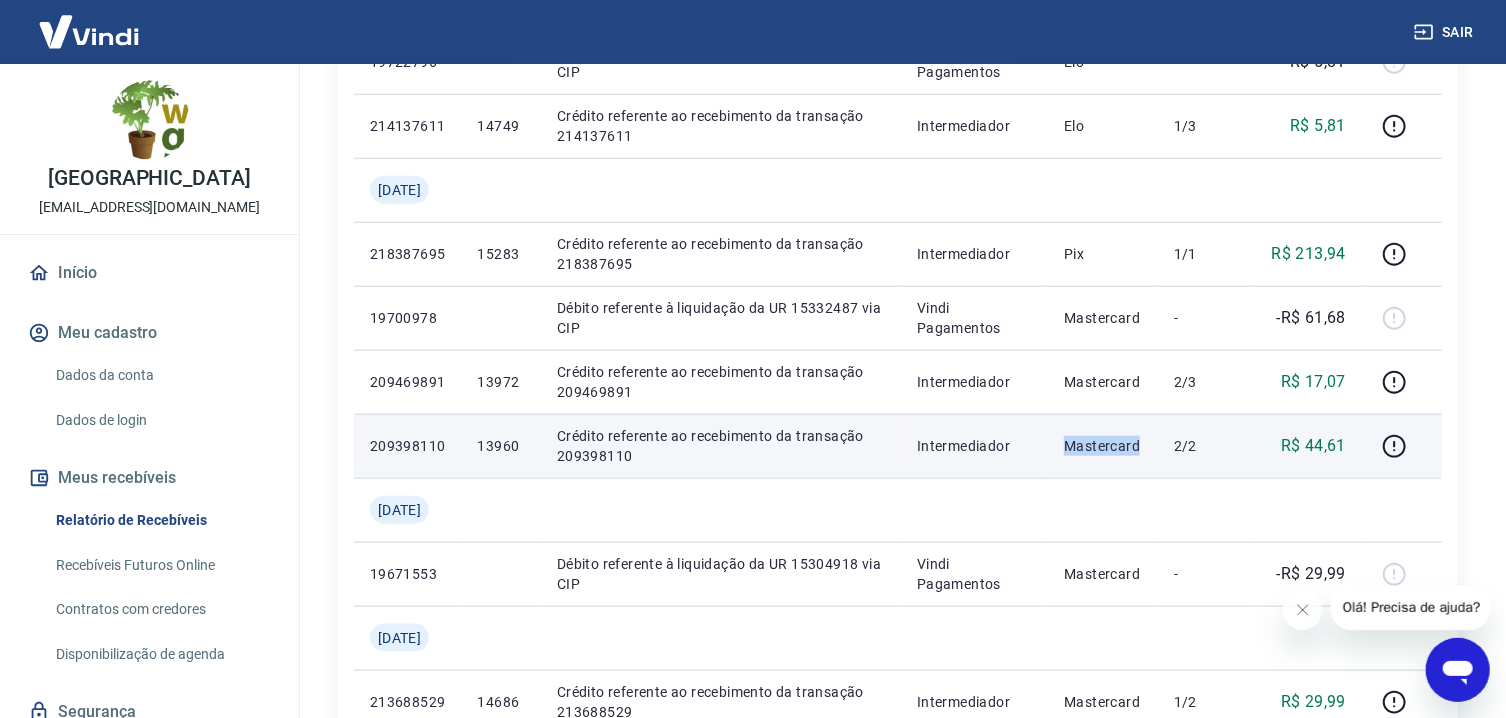 drag, startPoint x: 1194, startPoint y: 393, endPoint x: 1191, endPoint y: 442, distance: 49.09175 